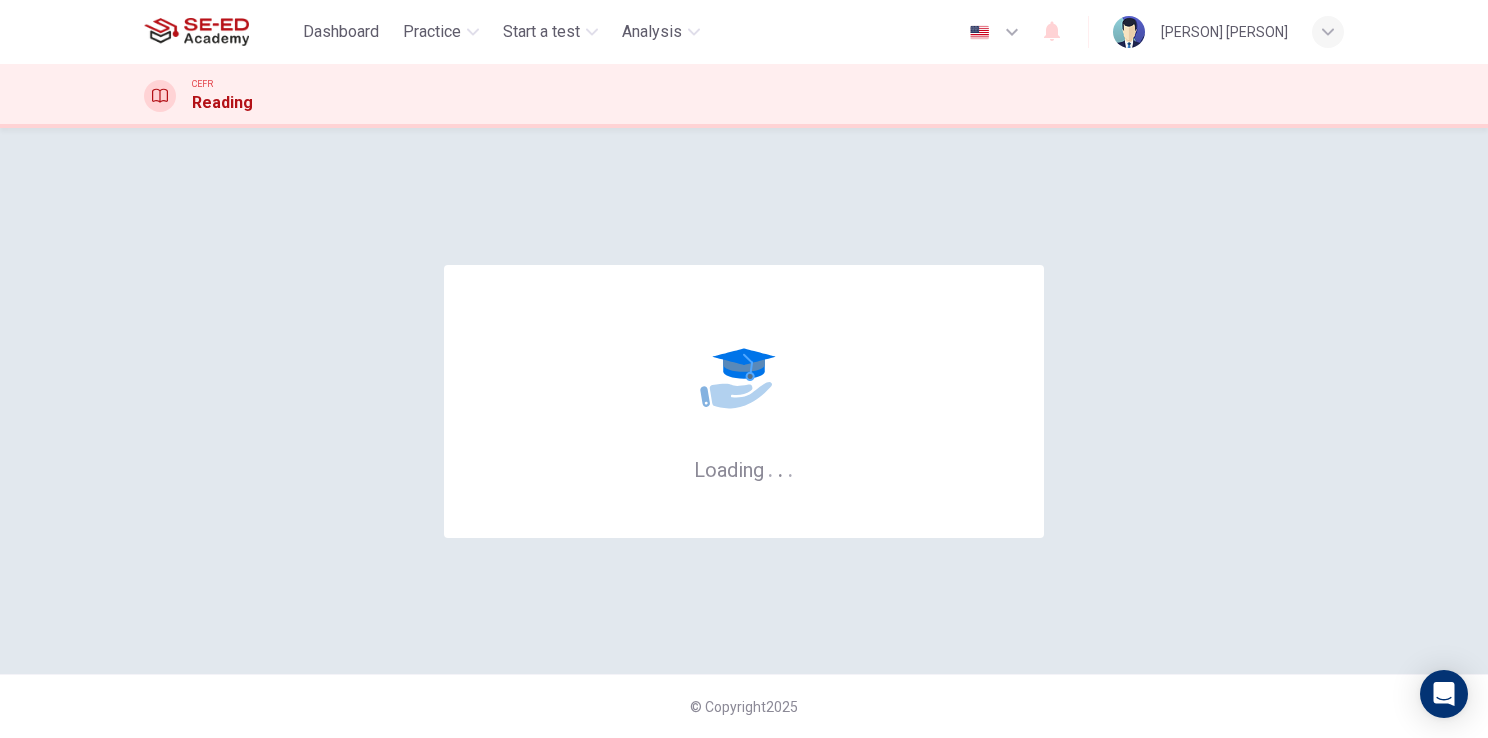 scroll, scrollTop: 0, scrollLeft: 0, axis: both 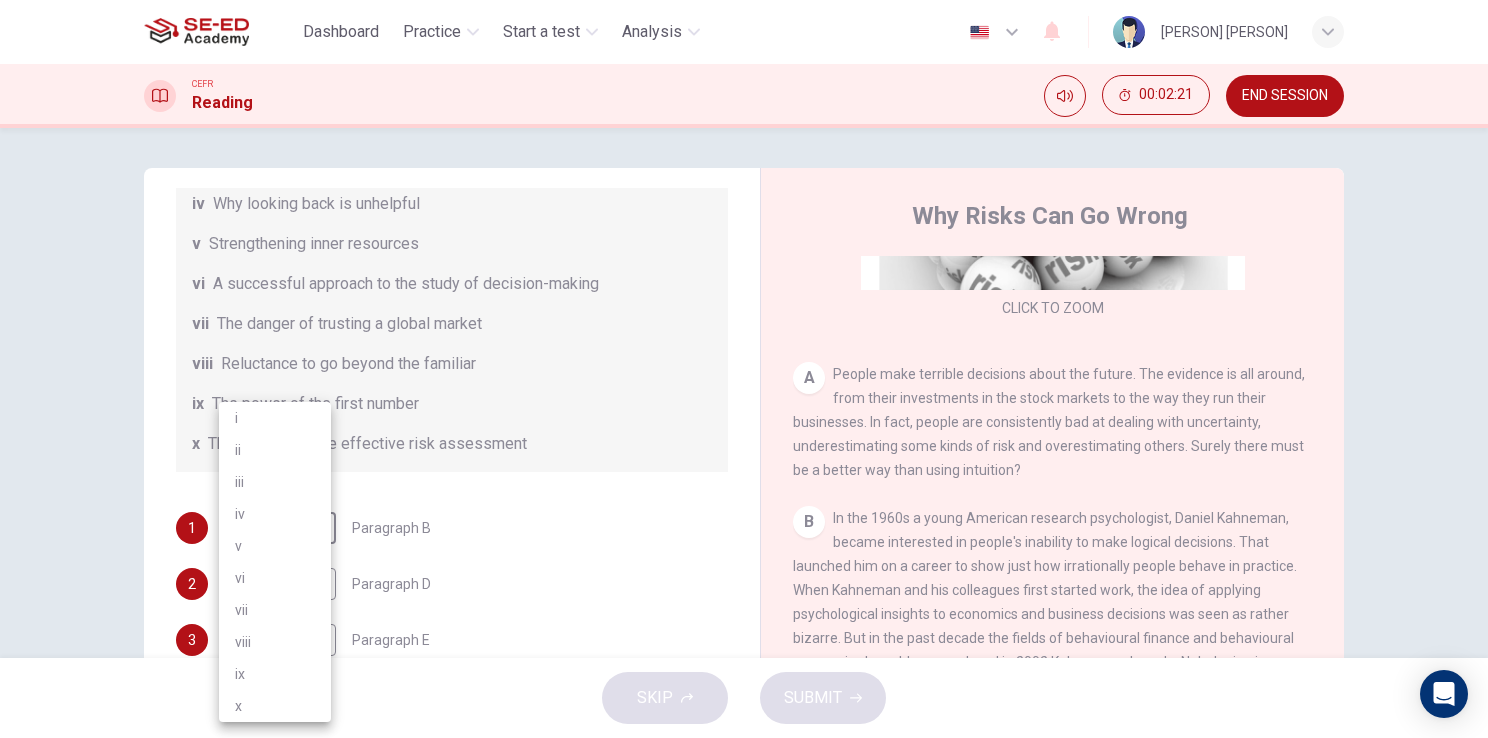 click on "This site uses cookies, as explained in our Privacy Policy. If you agree to the use of cookies, please click the Accept button and continue to browse our site. Privacy Policy Accept Dashboard Practice Start a test Analysis English en ​ [PERSON] [PERSON] CEFR Reading 00:02:21 END SESSION Questions 1 - 6 Reading Passage 1 has nine paragraphs A-I
Choose the correct heading for Paragraphs B and D-H from the list of headings below. Write the correct number (i-xi) in the boxes below. List of Headings i Not identifying the correct priorities ii A solution for the long term iii The difficulty of changing your mind iv Why looking back is unhelpful v Strengthening inner resources vi A successful approach to the study of decision-making vii The danger of trusting a global market viii Reluctance to go beyond the familiar ix The power of the first number x The need for more effective risk assessment 1 v v ​ Paragraph B 2 ​ ​ Paragraph D 3 ​ ​ Paragraph E 4 ​ ​ Paragraph F 5 ​" at bounding box center (744, 369) 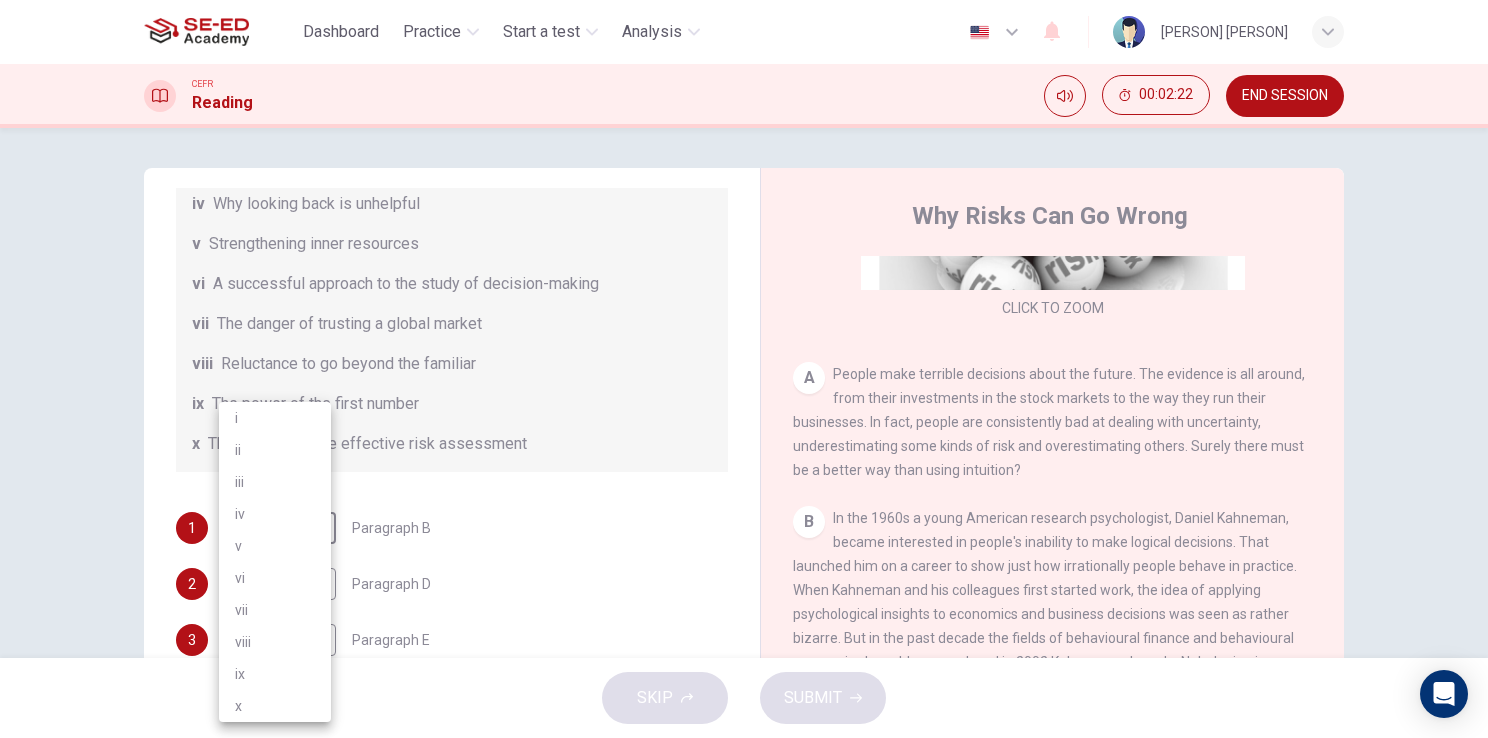 click at bounding box center [744, 369] 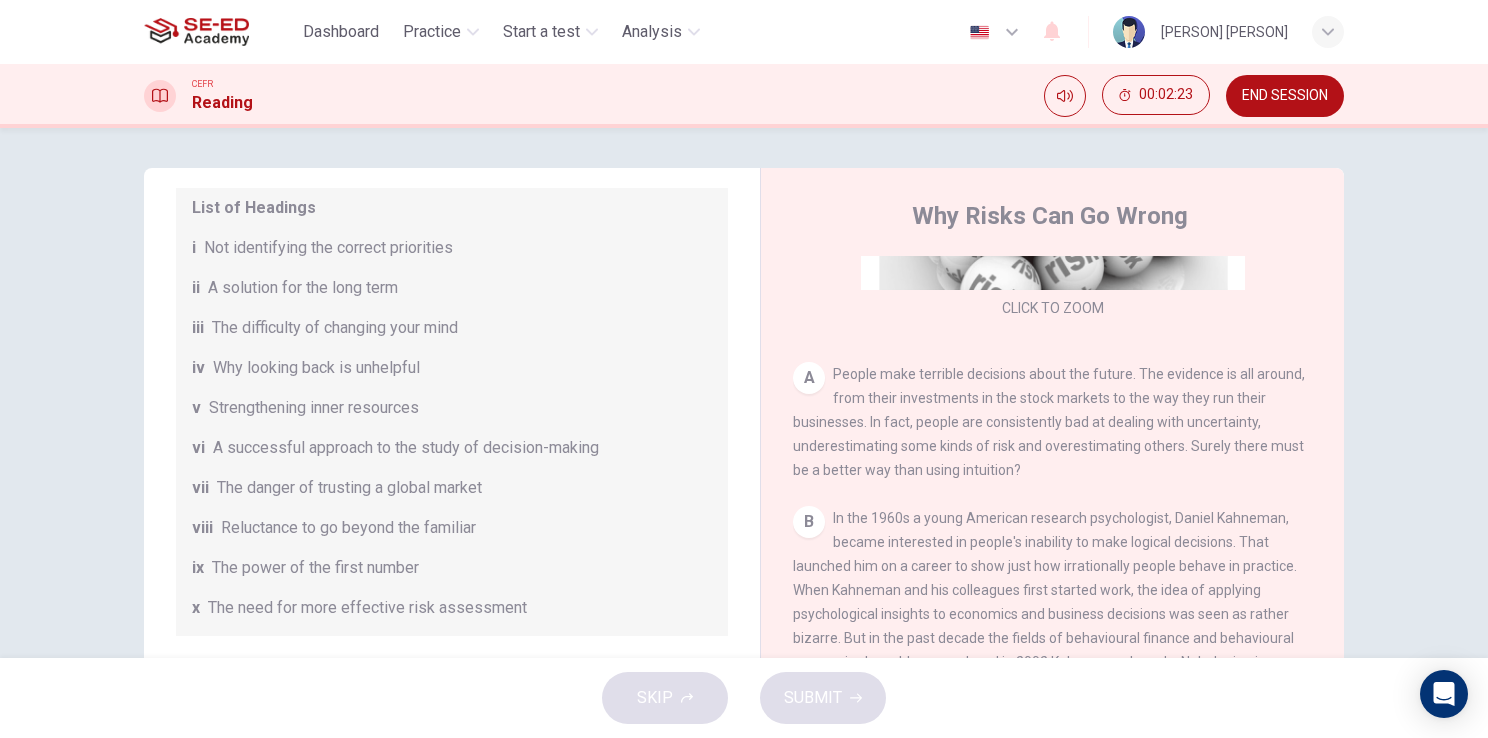 scroll, scrollTop: 384, scrollLeft: 0, axis: vertical 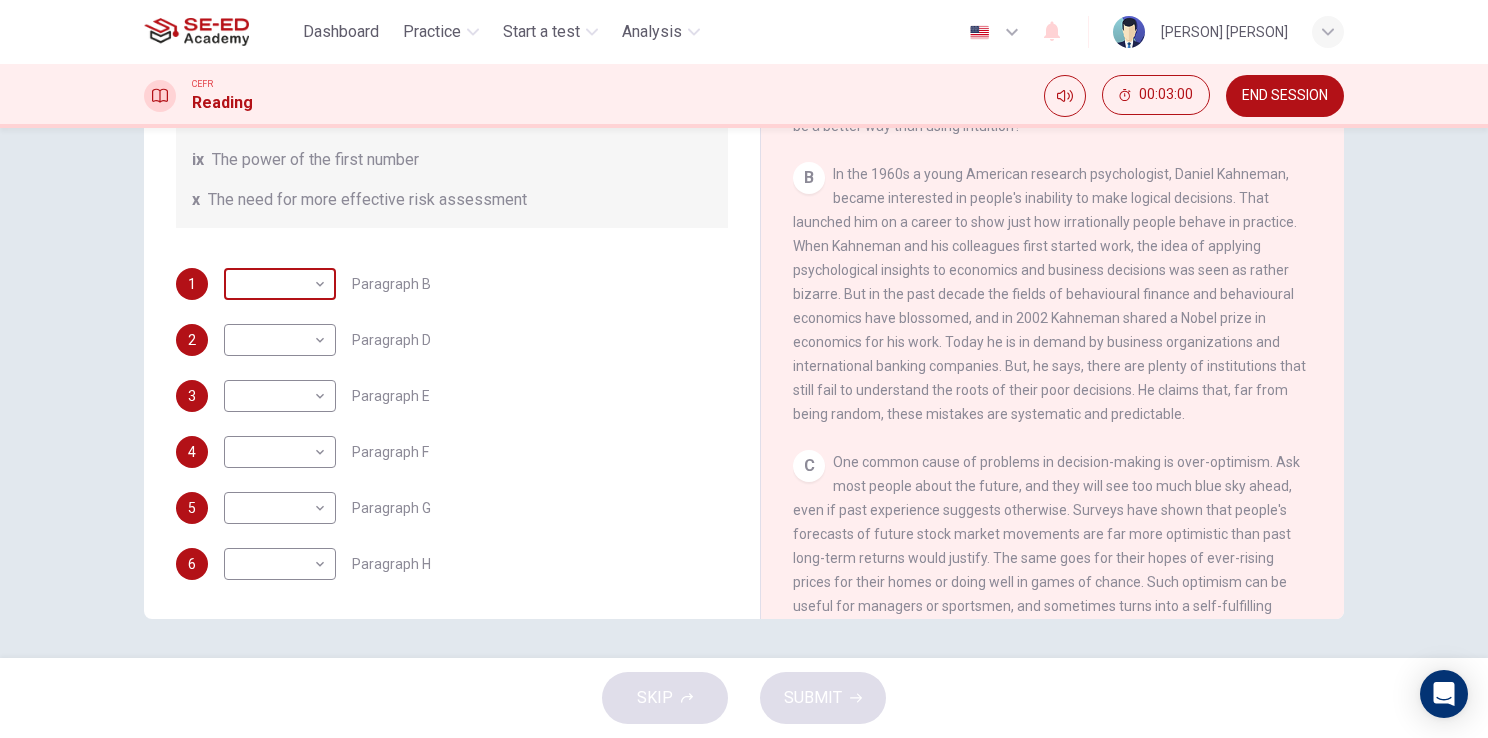 click on "This site uses cookies, as explained in our Privacy Policy. If you agree to the use of cookies, please click the Accept button and continue to browse our site. Privacy Policy Accept Dashboard Practice Start a test Analysis English en ​ MR.[FIRST] [LAST] CEFR Reading 00:03:00 END SESSION Questions 1 - 6 Reading Passage 1 has nine paragraphs A-I
Choose the correct heading for Paragraphs B and D-H from the list of headings below. Write the correct number (i-xi) in the boxes below. List of Headings i Not identifying the correct priorities ii A solution for the long term iii The difficulty of changing your mind iv Why looking back is unhelpful v Strengthening inner resources vi A successful approach to the study of decision-making vii The danger of trusting a global market viii Reluctance to go beyond the familiar ix The power of the first number x The need for more effective risk assessment 1 ​ ​ Paragraph B 2 ​ ​ Paragraph D 3 ​ ​ Paragraph E 4 ​ ​ Paragraph F 5 ​" at bounding box center [744, 369] 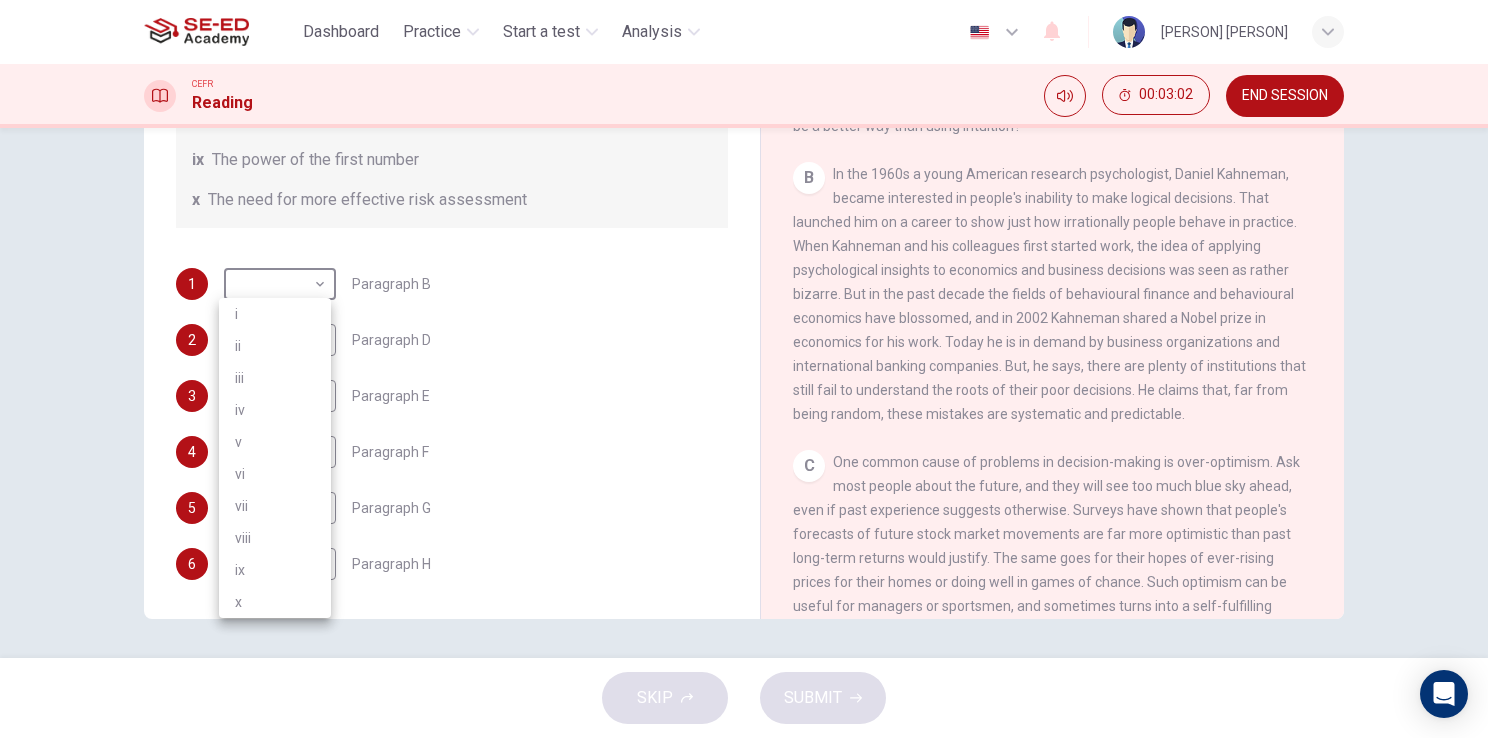 click at bounding box center [744, 369] 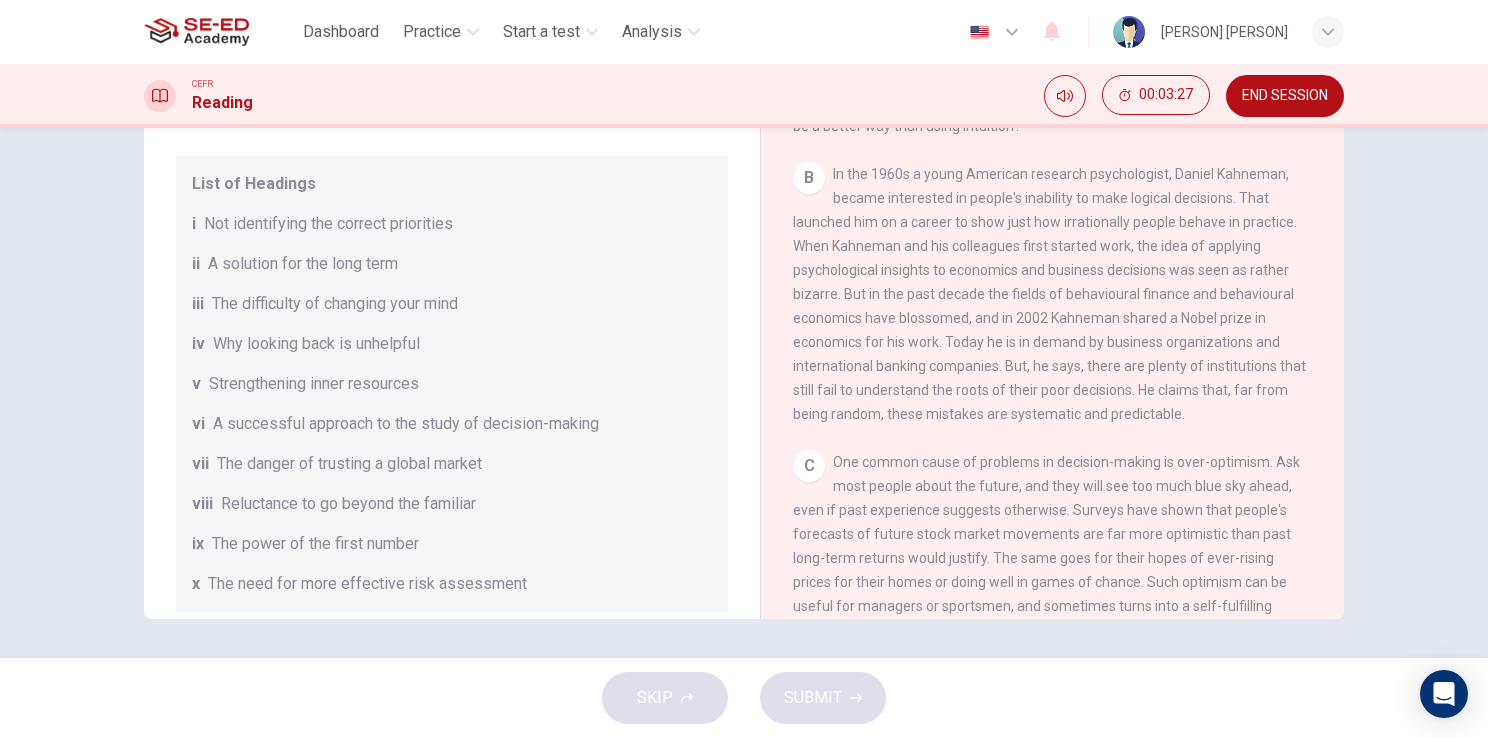 scroll, scrollTop: 384, scrollLeft: 0, axis: vertical 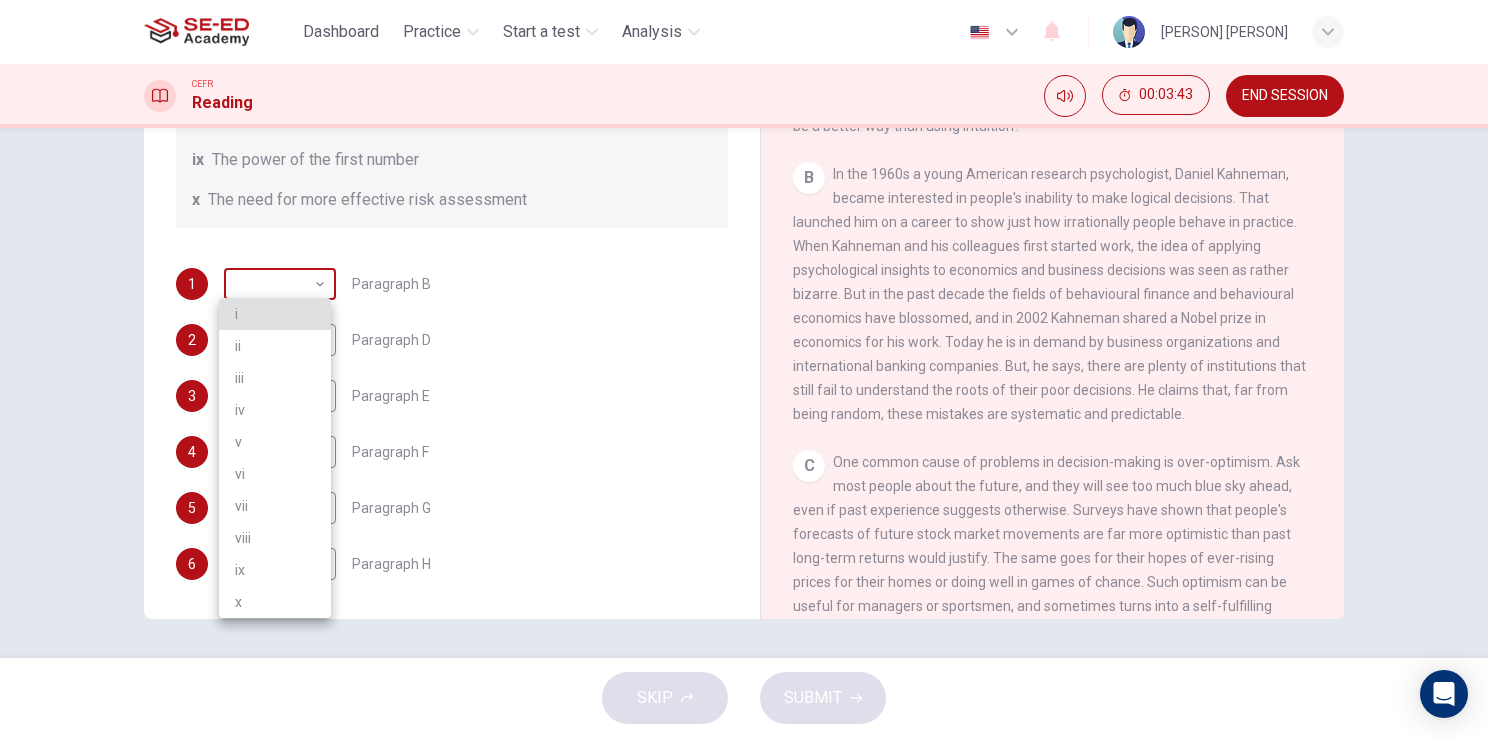 click on "This site uses cookies, as explained in our Privacy Policy. If you agree to the use of cookies, please click the Accept button and continue to browse our site. Privacy Policy Accept Dashboard Practice Start a test Analysis English en ​ MR.[FIRST] [LAST] CEFR Reading 00:03:43 END SESSION Questions 1 - 6 Reading Passage 1 has nine paragraphs A-I
Choose the heading for Paragraphs B and D-H from the list of headings below. Write the correct number (i-xi) in the boxes below. List of Headings i Not identifying the correct priorities ii A solution for the long term iii The difficulty of changing your mind iv Why looking back is unhelpful v Strengthening inner resources vi A successful approach to the study of decision-making vii The danger of trusting a global market viii Reluctance to go beyond the familiar ix The power of the first number x The need for more effective risk assessment 1 ​ ​ Paragraph B 2 ​ ​ Paragraph D 3 ​ ​ Paragraph E 4 ​ ​ Paragraph F 5 ​" at bounding box center [744, 369] 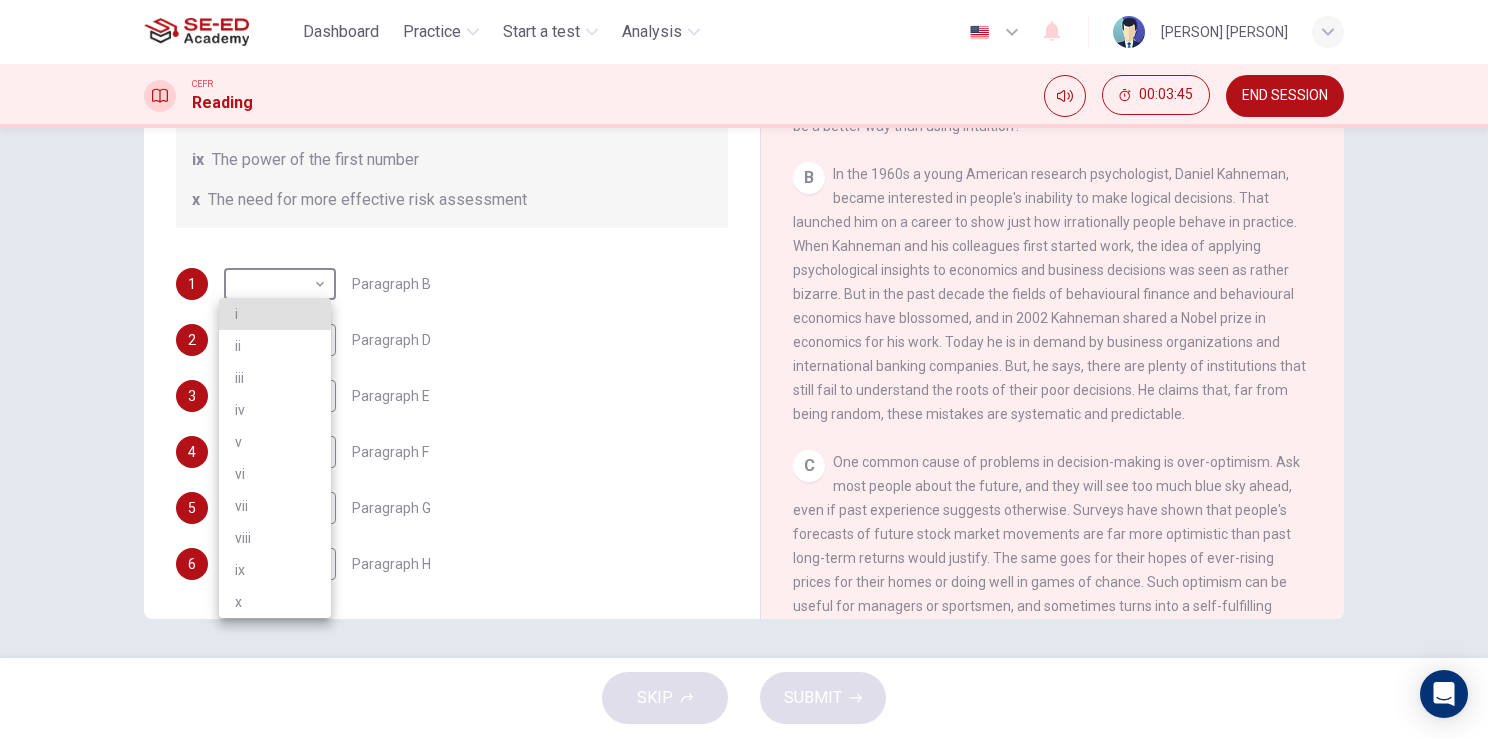 click at bounding box center (744, 369) 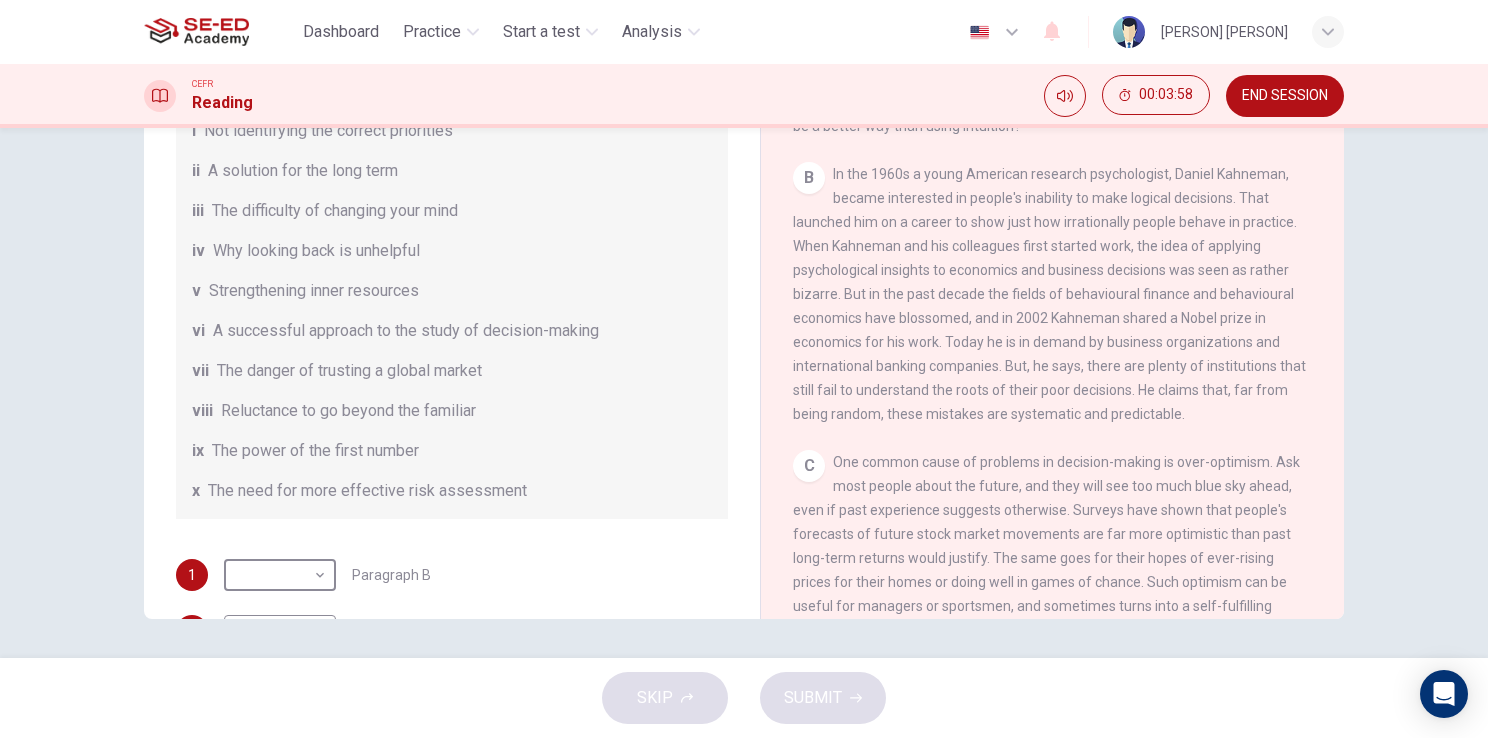 scroll, scrollTop: 100, scrollLeft: 0, axis: vertical 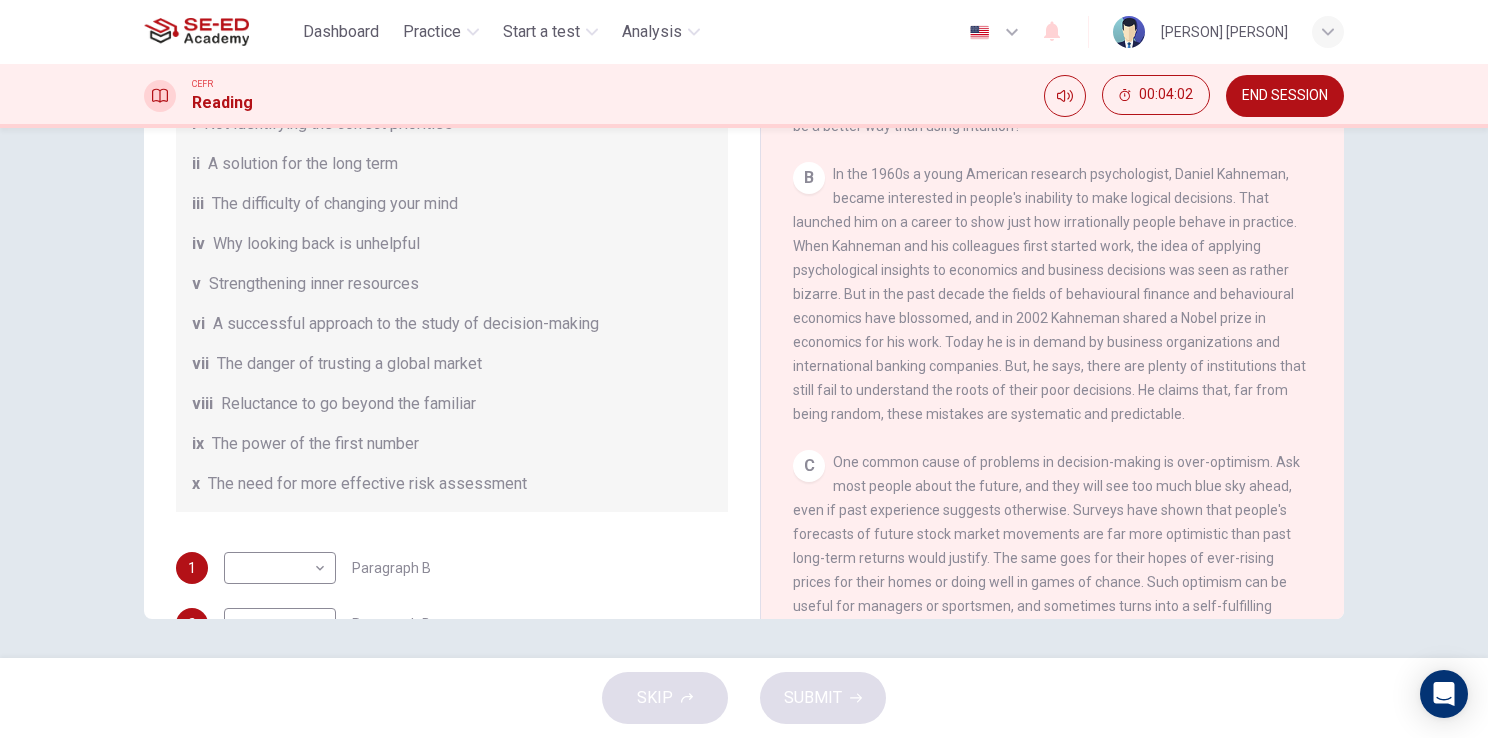 click on "Questions 1 - 6 Reading Passage 1 has nine paragraphs  A-I
Choose the correct heading for Paragraphs  B  and  D-H  from the list of headings below.
Write the correct number  (i-xi)  in the boxes below. List of Headings i Not identifying the correct priorities ii A solution for the long term iii The difficulty of changing your mind iv Why looking back is unhelpful v Strengthening inner resources vi A successful approach to the study of decision-making vii The danger of trusting a global market viii Reluctance to go beyond the familiar ix The power of the first number x The need for more effective risk assessment 1 ​ ​ Paragraph B 2 ​ ​ Paragraph D 3 ​ ​ Paragraph E 4 ​ ​ Paragraph F 5 ​ ​ Paragraph G 6 ​ ​ Paragraph H" at bounding box center [452, 364] 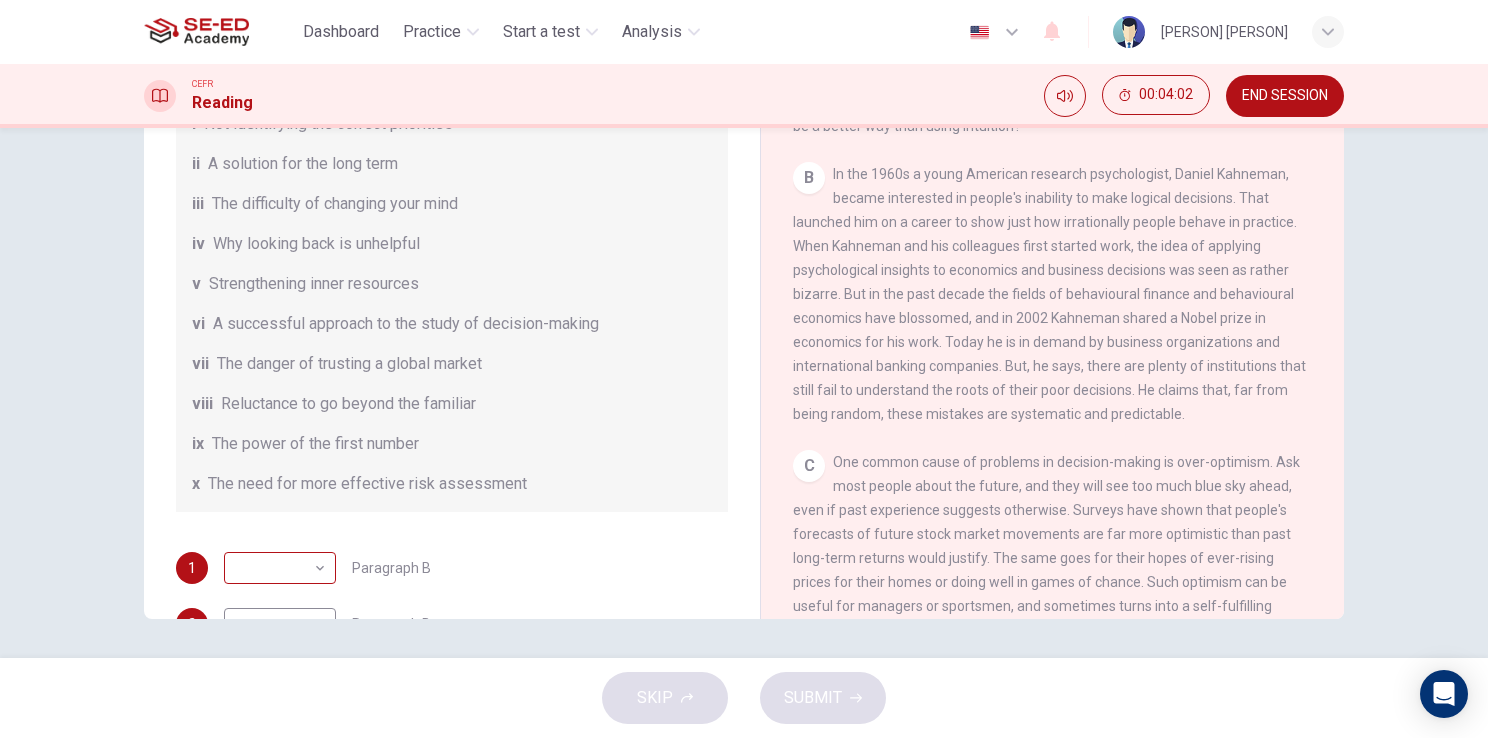 click on "This site uses cookies, as explained in our Privacy Policy . If you agree to the use of cookies, please click the Accept button and continue to browse our site. Privacy Policy Accept Dashboard Practice Start a test Analysis English en ​​​ MR.[NAME] [LASTNAME] CEFR Reading 00:04:02 END SESSION Questions 1 - 6 Reading Passage 1 has nine paragraphs A-I
Choose the correct heading for Paragraphs B and D-H from the list of headings below. Write the correct number (i-xi) in the boxes below. List of Headings i Not identifying the correct priorities ii A solution for the long term iii The difficulty of changing your mind iv Why looking back is unhelpful v Strengthening inner resources vi A successful approach to the study of decision-making vii The danger of trusting a global market viii Reluctance to go beyond the familiar ix The power of the first number x The need for more effective risk assessment 1 ​​​ Paragraph B 2 ​​​ Paragraph D 3 ​​​ Paragraph E 4 ​​​ Paragraph F 5 ​​​" at bounding box center (744, 369) 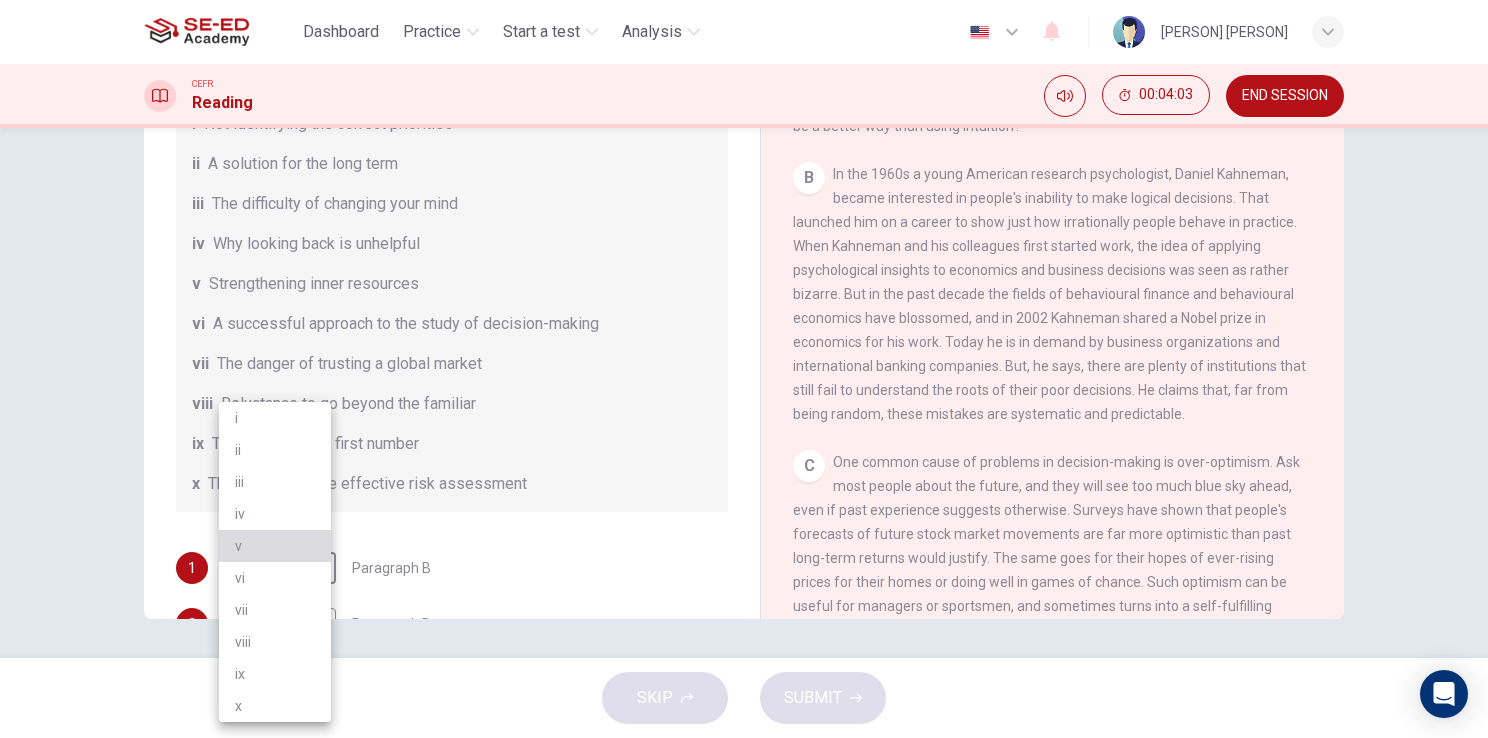 click on "v" at bounding box center [275, 546] 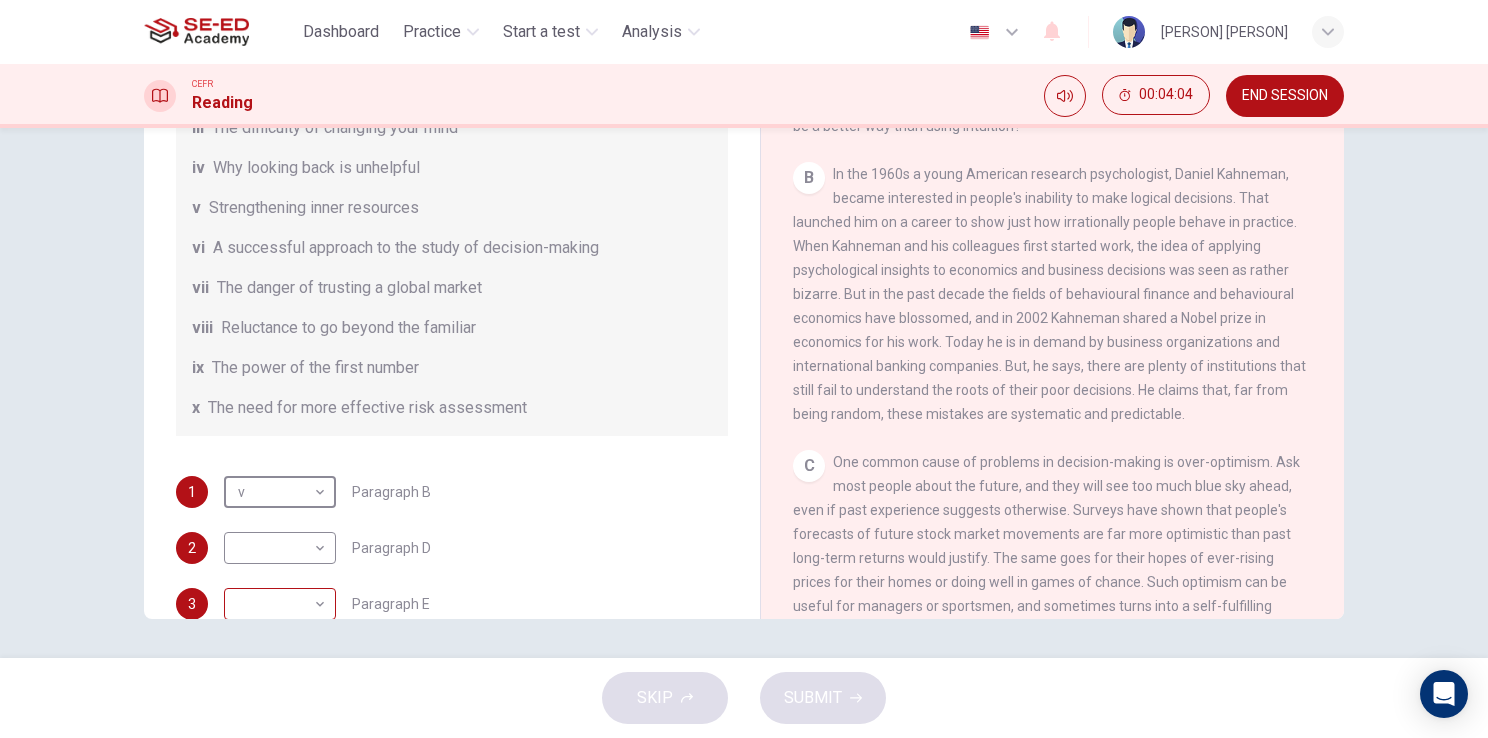 scroll, scrollTop: 384, scrollLeft: 0, axis: vertical 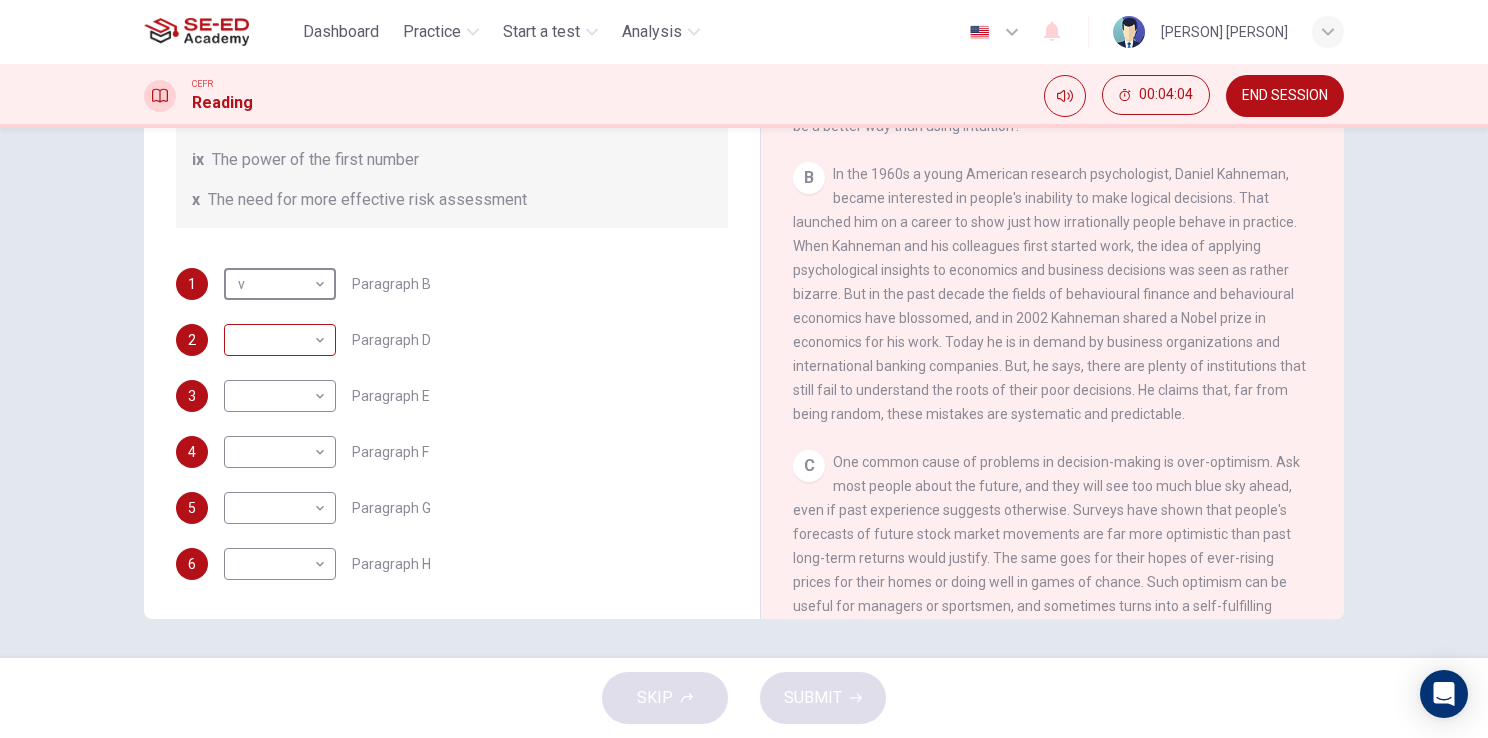 click on "This site uses cookies, as explained in our Privacy Policy. If you agree to the use of cookies, please click the Accept button and continue to browse our site. Privacy Policy Accept Dashboard Practice Start a test Analysis English en ​ [PERSON] [PERSON] CEFR Reading 00:04:04 END SESSION Questions 1 - 6 Reading Passage 1 has nine paragraphs A-I
Choose the correct heading for Paragraphs B and D-H from the list of headings below. Write the correct number (i-xi) in the boxes below. List of Headings i Not identifying the correct priorities ii A solution for the long term iii The difficulty of changing your mind iv Why looking back is unhelpful v Strengthening inner resources vi A successful approach to the study of decision-making vii The danger of trusting a global market viii Reluctance to go beyond the familiar ix The power of the first number x The need for more effective risk assessment 1 v v ​ Paragraph B 2 ​ ​ Paragraph D 3 ​ ​ Paragraph E 4 ​ ​ Paragraph F 5 ​" at bounding box center (744, 369) 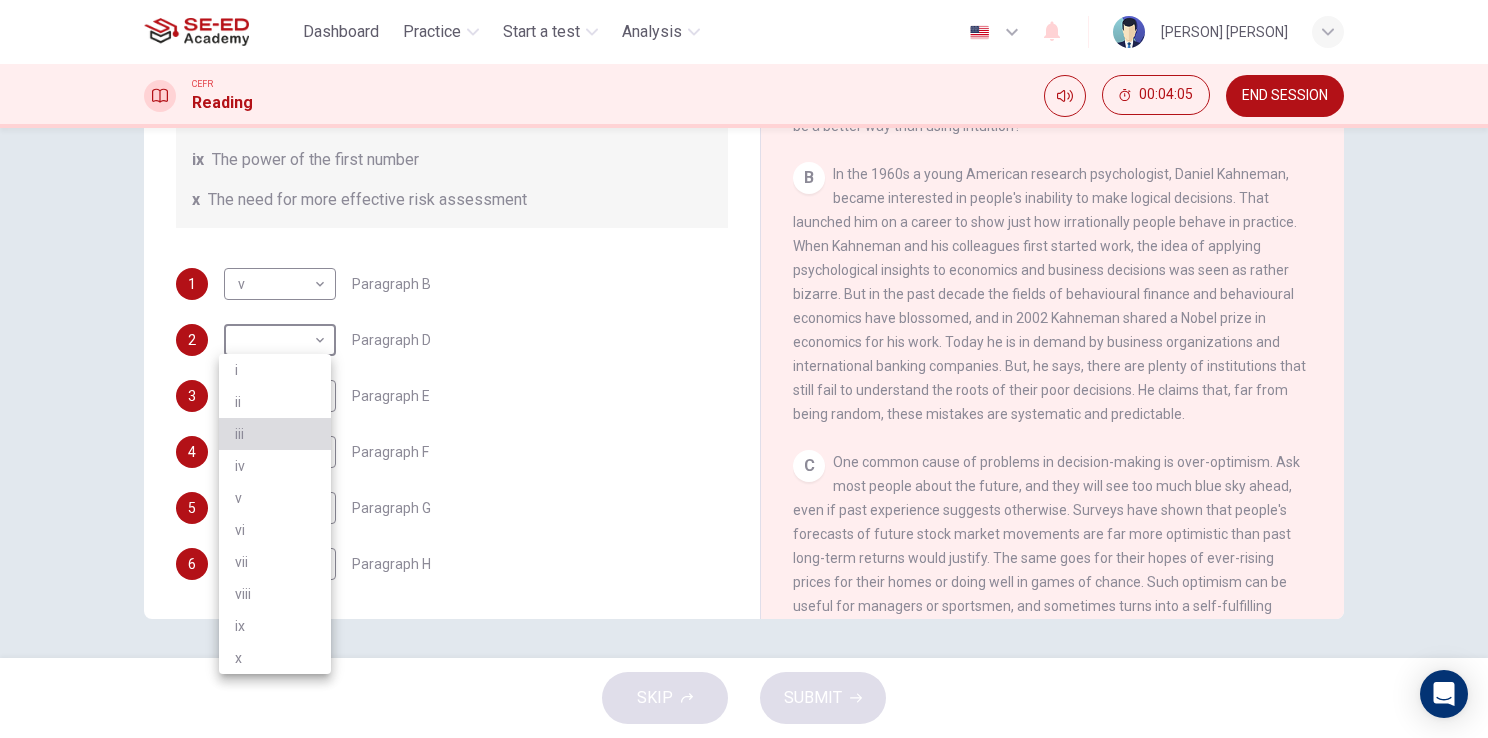 click on "iii" at bounding box center (275, 434) 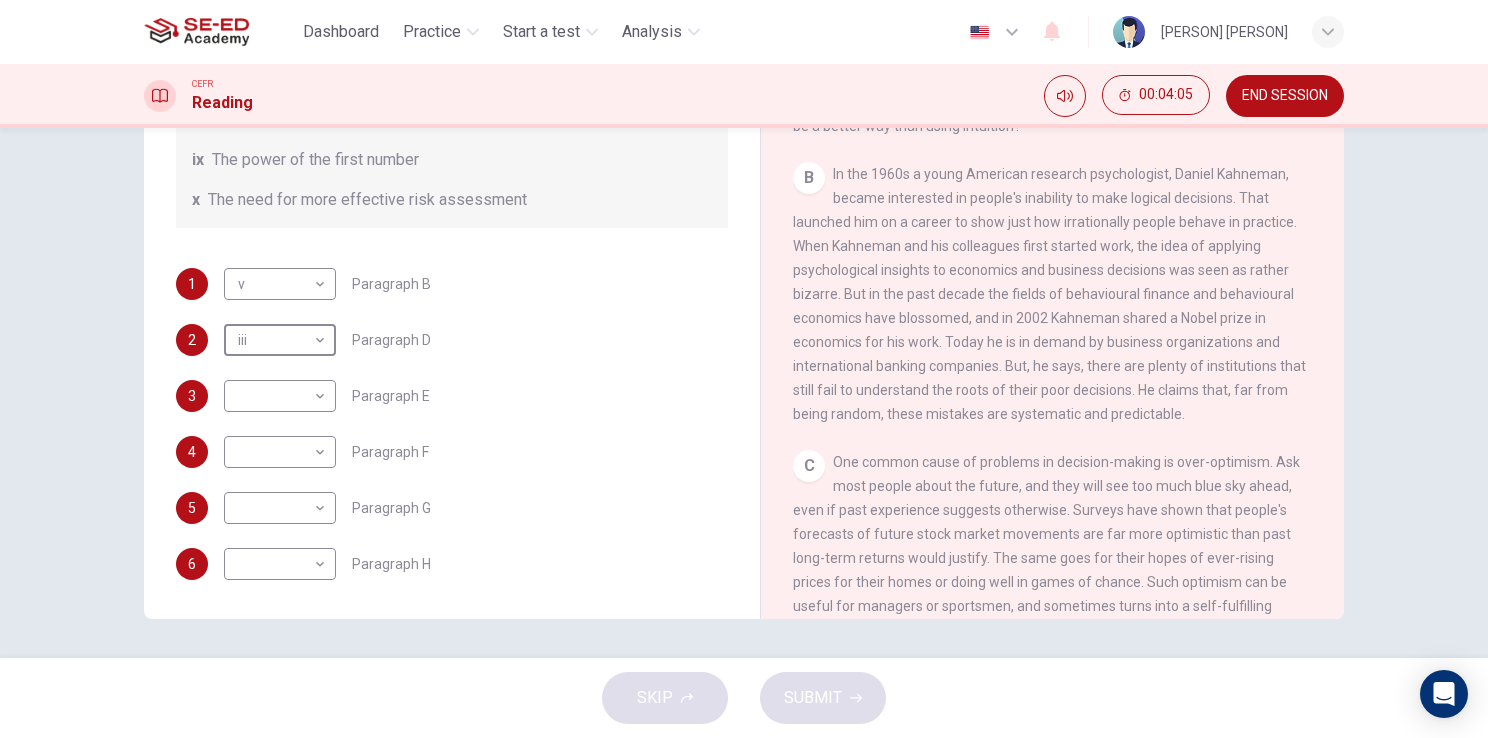 click on "This site uses cookies, as explained in our Privacy Policy. If you agree to the use of cookies, please click the Accept button and continue to browse our site. Privacy Policy Accept Dashboard Practice Start a test Analysis English en ​ [PERSON] [PERSON] CEFR Reading 00:04:05 END SESSION Questions 1 - 6 Reading Passage 1 has nine paragraphs A-I
Choose the correct heading for Paragraphs B and D-H from the list of headings below. Write the correct number (i-xi) in the boxes below. List of Headings i Not identifying the correct priorities ii A solution for the long term iii The difficulty of changing your mind iv Why looking back is unhelpful v Strengthening inner resources vi A successful approach to the study of decision-making vii The danger of trusting a global market viii Reluctance to go beyond the familiar ix The power of the first number x The need for more effective risk assessment 1 v v ​ Paragraph B 2 iii iii ​ Paragraph D 3 ​ ​ Paragraph E 4 ​ ​ Paragraph F 5 ​" at bounding box center (744, 369) 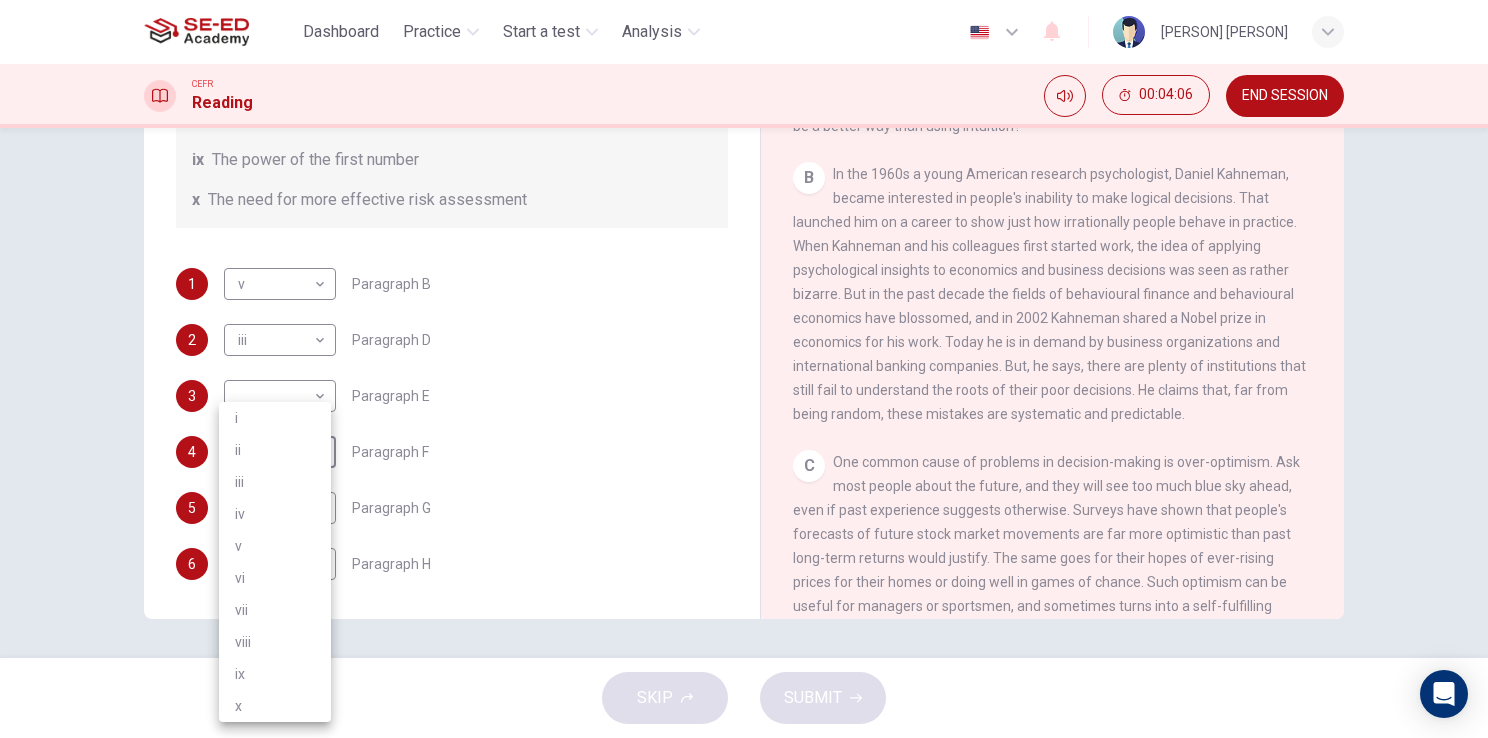 click on "ii" at bounding box center [275, 450] 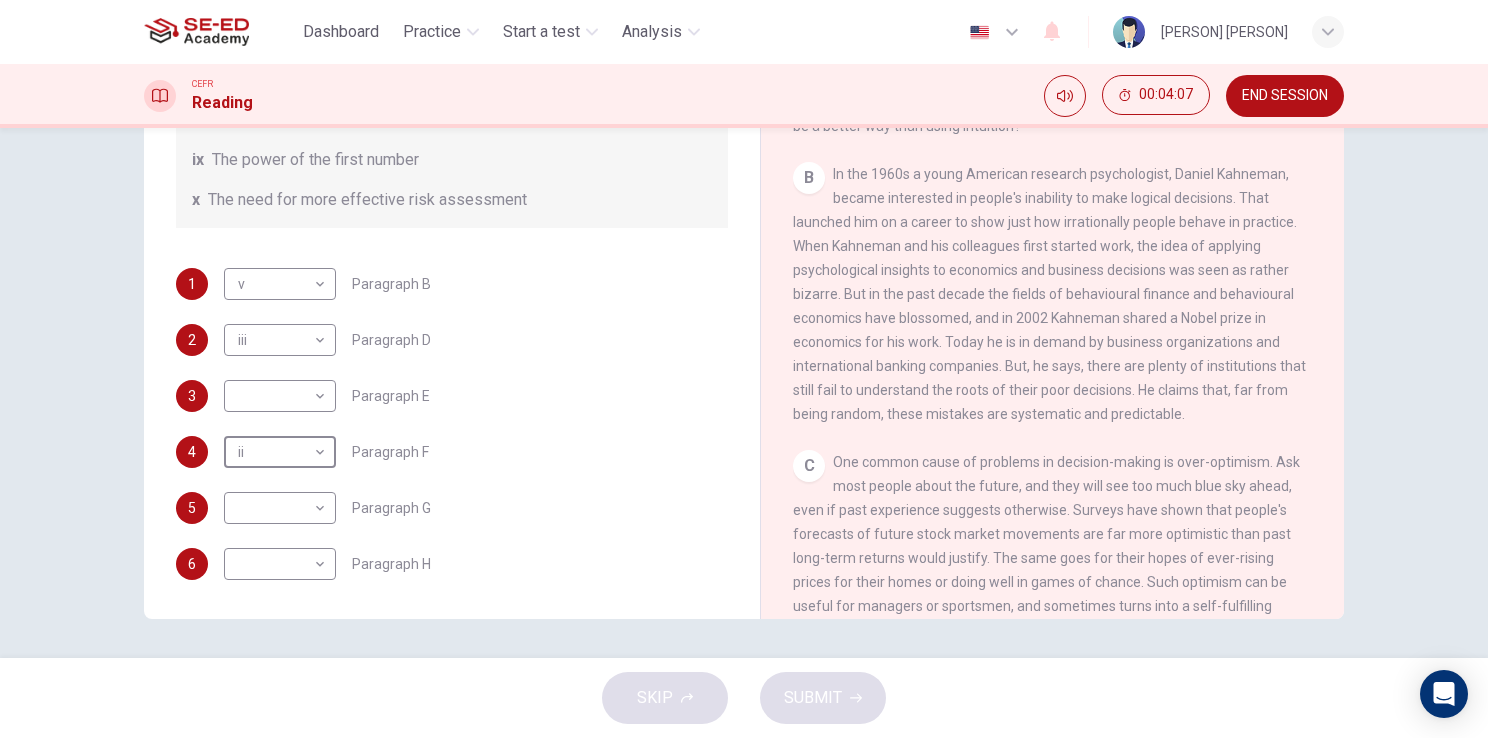 click on "This site uses cookies, as explained in our Privacy Policy. If you agree to the use of cookies, please click the Accept button and continue to browse our site. Privacy Policy Accept Dashboard Practice Start a test Analysis English en ​ MR.[FIRST] [LAST] CEFR Reading 00:04:07 END SESSION Questions 1 - 6 Reading Passage 1 has nine paragraphs A-I
Choose the correct heading for Paragraphs B and D-H from the list of headings below. Write the correct number (i-xi) in the boxes below. List of Headings i Not identifying the correct priorities ii A solution for the long term iii The difficulty of changing your mind iv Why looking back is unhelpful v Strengthening inner resources vi A successful approach to the study of decision-making vii The danger of trusting a global market viii Reluctance to go beyond the familiar ix The power of the first number x The need for more effective risk assessment 1 v v ​ Paragraph B 2 iii iii ​ Paragraph D 3 ​ ​ Paragraph E 4 ii ii ​ Paragraph F 5 6" at bounding box center (744, 369) 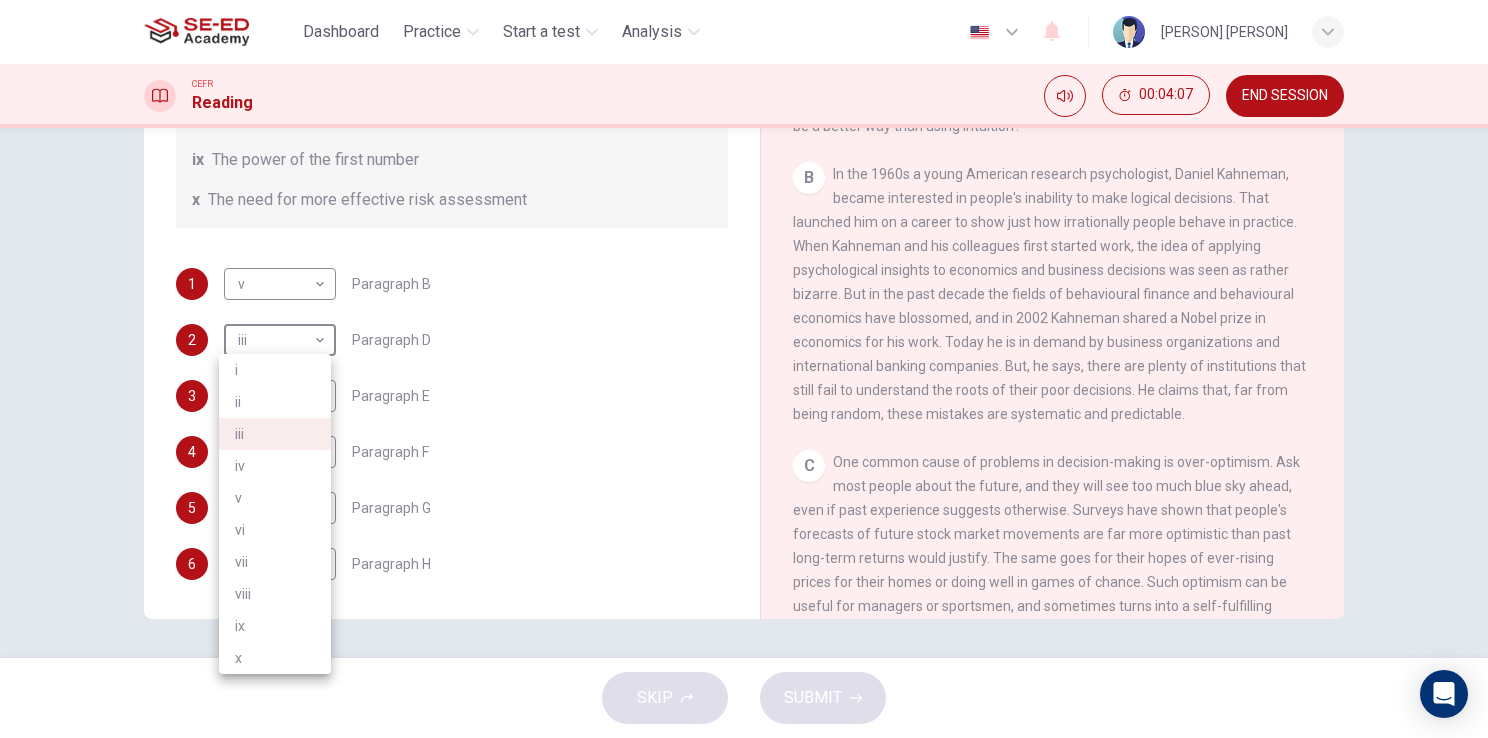 click on "ii" at bounding box center (275, 402) 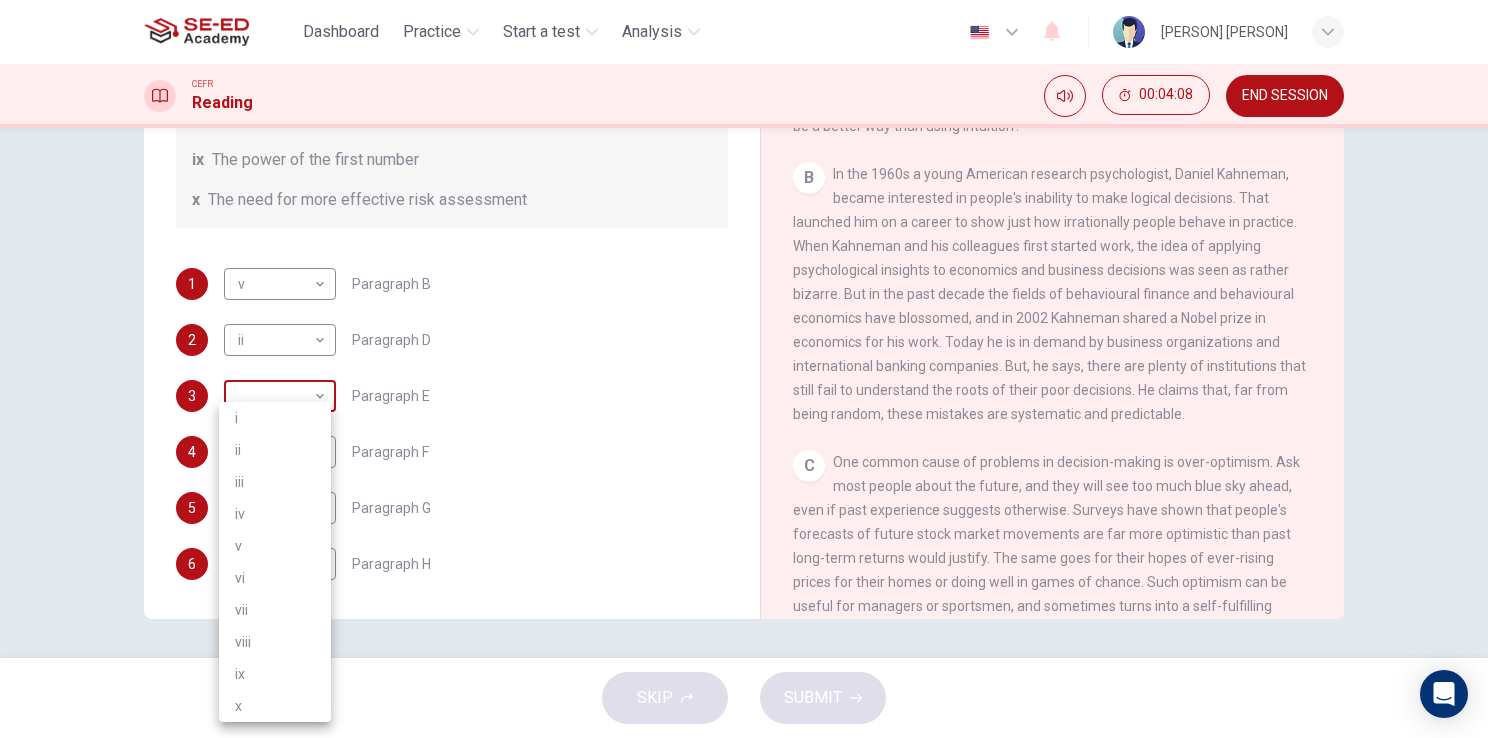 click on "This site uses cookies, as explained in our Privacy Policy. If you agree to the use of cookies, please click the Accept button and continue to browse our site. Privacy Policy Accept Dashboard Practice Start a test Analysis English en ​ [PERSON] [PERSON] CEFR Reading 00:04:08 END SESSION Questions 1 - 6 Reading Passage 1 has nine paragraphs A-I
Choose the correct heading for Paragraphs B and D-H from the list of headings below. Write the correct number (i-xi) in the boxes below. List of Headings i Not identifying the correct priorities ii A solution for the long term iii The difficulty of changing your mind iv Why looking back is unhelpful v Strengthening inner resources vi A successful approach to the study of decision-making vii The danger of trusting a global market viii Reluctance to go beyond the familiar ix The power of the first number x The need for more effective risk assessment 1 v v ​ Paragraph B 2 ii ii ​ Paragraph D 3 ​ ​ Paragraph E 4 ii ii ​ Paragraph F 5 ​" at bounding box center [744, 369] 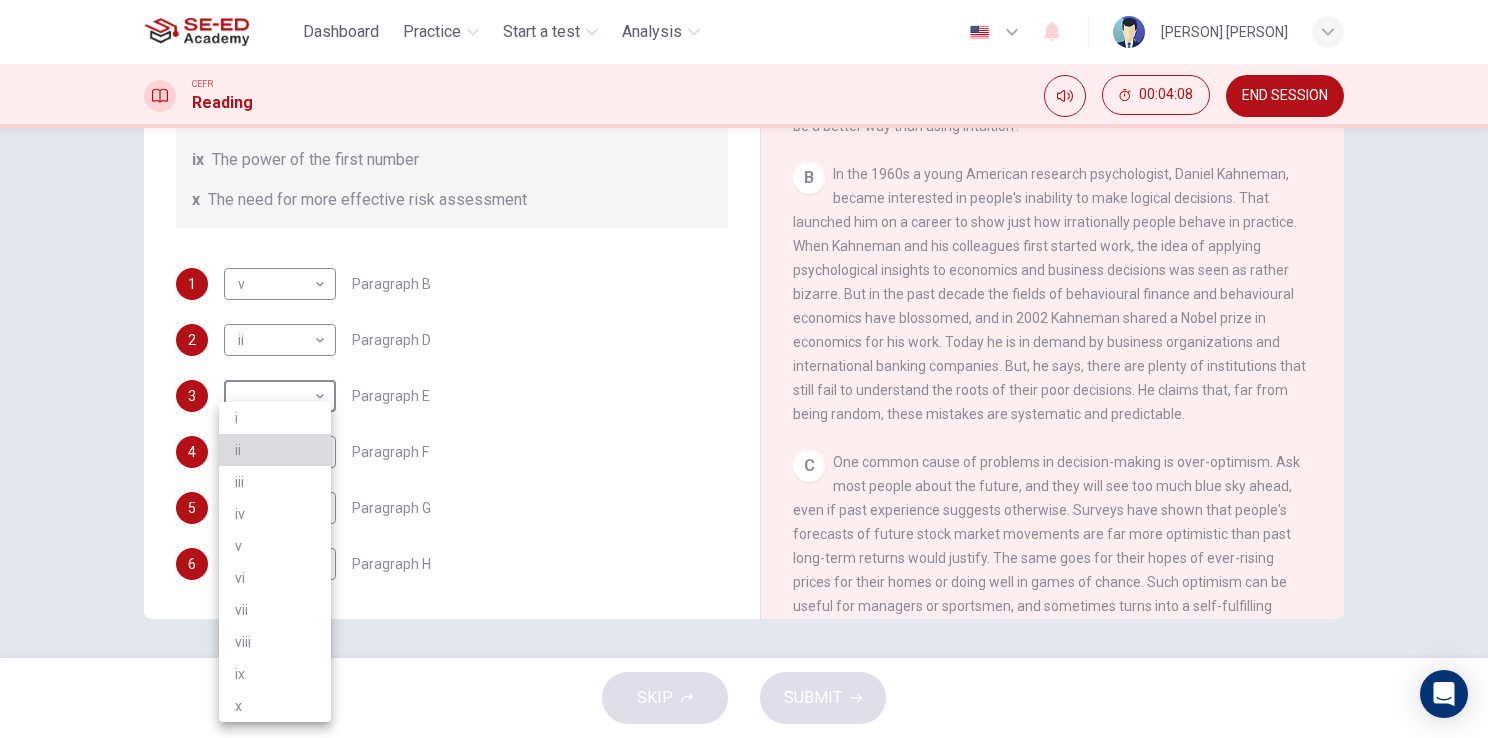 click on "ii" at bounding box center [275, 450] 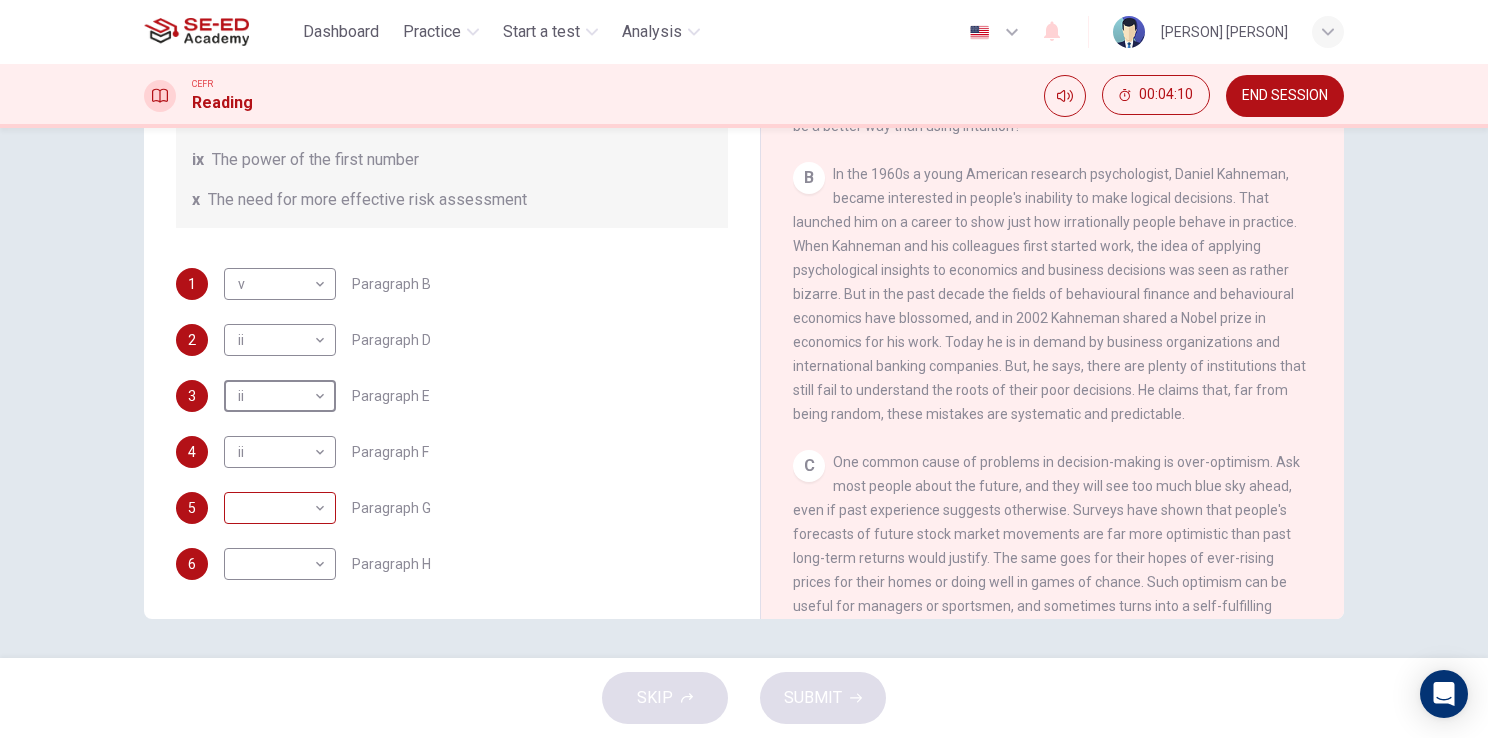 click on "This site uses cookies, as explained in our Privacy Policy . If you agree to the use of cookies, please click the Accept button and continue to browse our site. Privacy Policy Accept Dashboard Practice Start a test Analysis English en ​​​ MR.[NAME] [LASTNAME] CEFR Reading 00:04:10 END SESSION Questions 1 - 6 Reading Passage 1 has nine paragraphs A-I
Choose the correct heading for Paragraphs B and D-H from the list of headings below. Write the correct number (i-xi) in the boxes below. List of Headings i Not identifying the correct priorities ii A solution for the long term iii The difficulty of changing your mind iv Why looking back is unhelpful v Strengthening inner resources vi A successful approach to the study of decision-making vii The danger of trusting a global market viii Reluctance to go beyond the familiar ix The power of the first number x The need for more effective risk assessment 1 v v ​​ Paragraph B 2 ii ii ​​ Paragraph D 3 ii ii ​​ Paragraph E 4 ii ii ​​ Paragraph F 5 6" at bounding box center [744, 369] 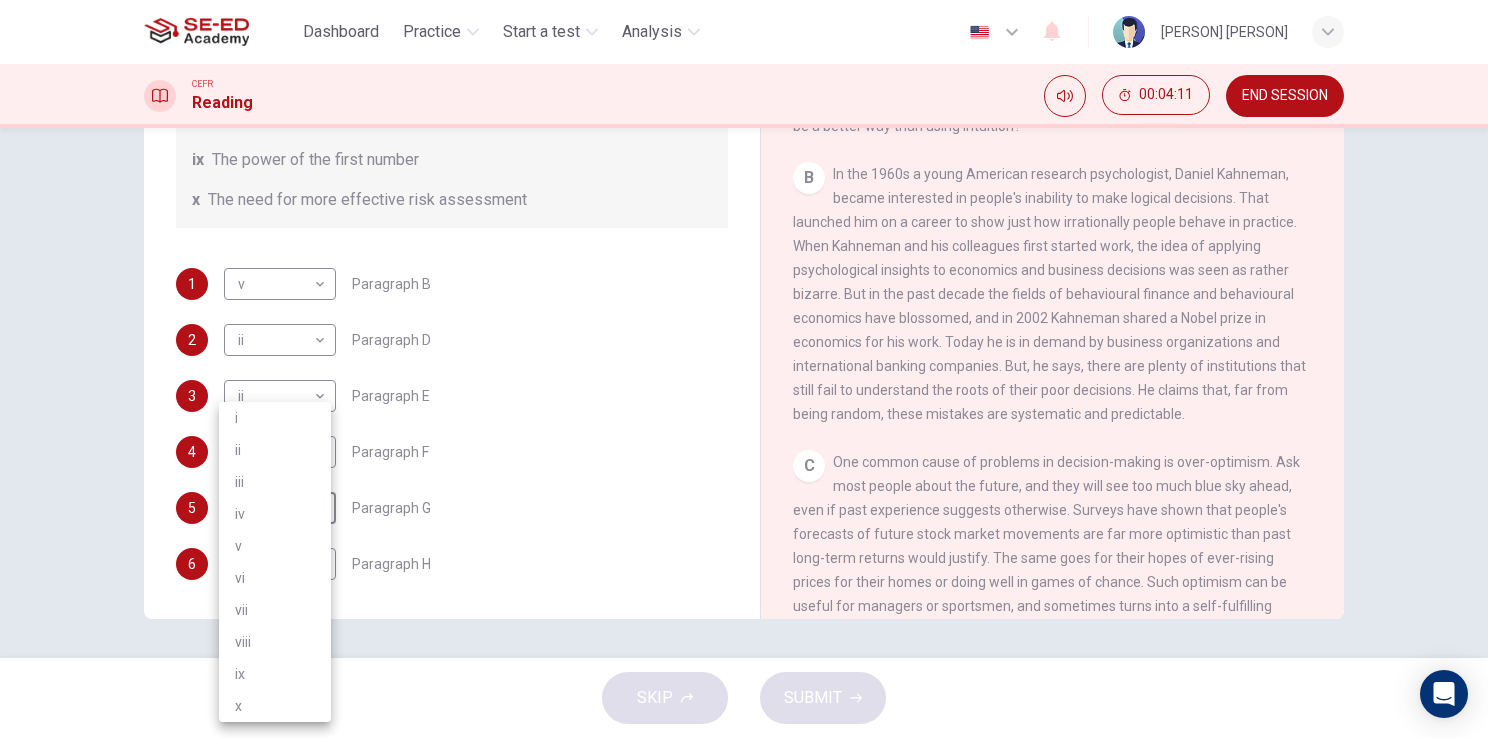 click on "ix" at bounding box center [275, 674] 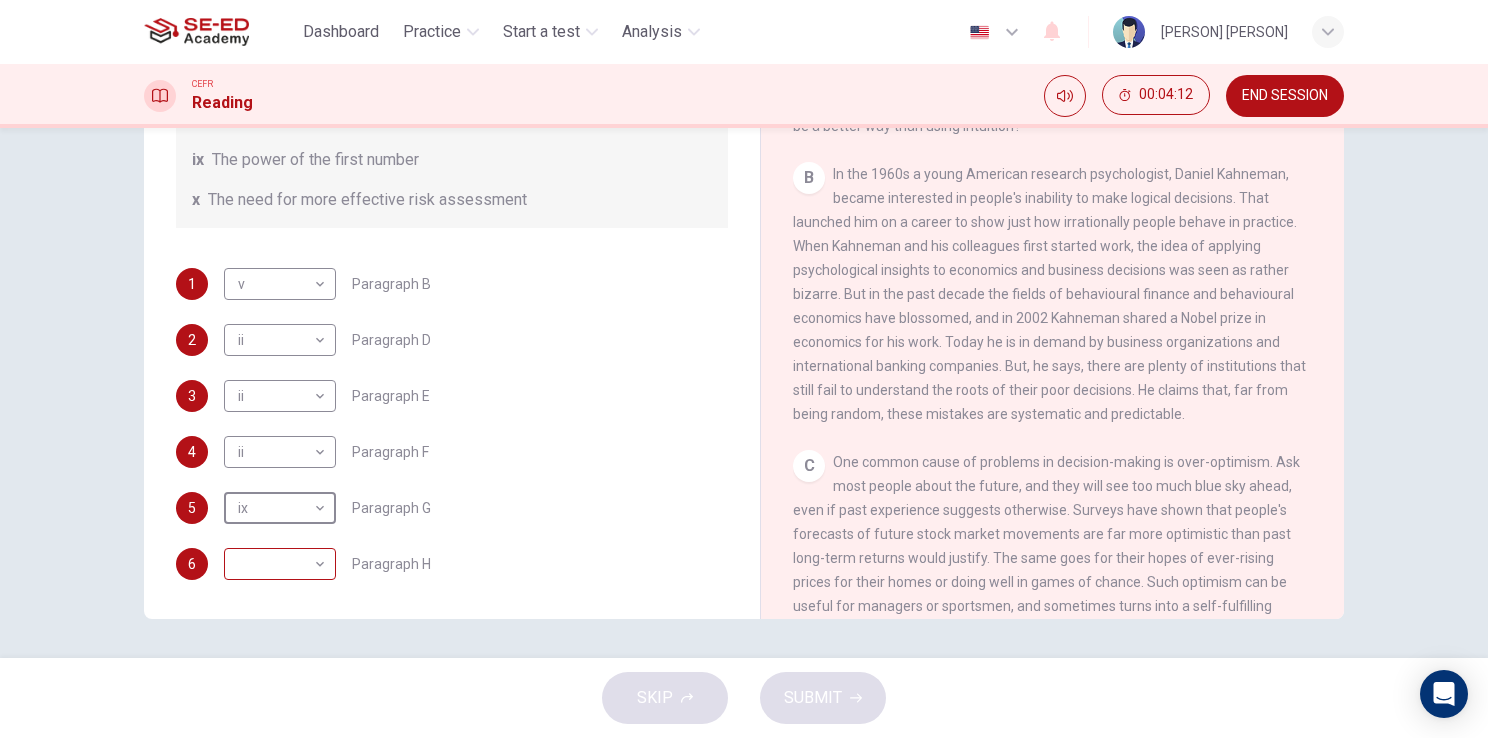 click on "This site uses cookies, as explained in our Privacy Policy. If you agree to the use of cookies, please click the Accept button and continue to browse our site. Privacy Policy Accept Dashboard Practice Start a test Analysis English en ​ [PERSON] [PERSON] CEFR Reading 00:04:12 END SESSION Questions 1 - 6 Reading Passage 1 has nine paragraphs A-I
Choose the correct heading for Paragraphs B and D-H from the list of headings below. Write the correct number (i-xi) in the boxes below. List of Headings i Not identifying the correct priorities ii A solution for the long term iii The difficulty of changing your mind iv Why looking back is unhelpful v Strengthening inner resources vi A successful approach to the study of decision-making vii The danger of trusting a global market viii Reluctance to go beyond the familiar ix The power of the first number x The need for more effective risk assessment 1 v v ​ Paragraph B 2 ii ii ​ Paragraph D 3 ii ii ​ Paragraph E 4 ii ii ​ Paragraph F 5 ix" at bounding box center [744, 369] 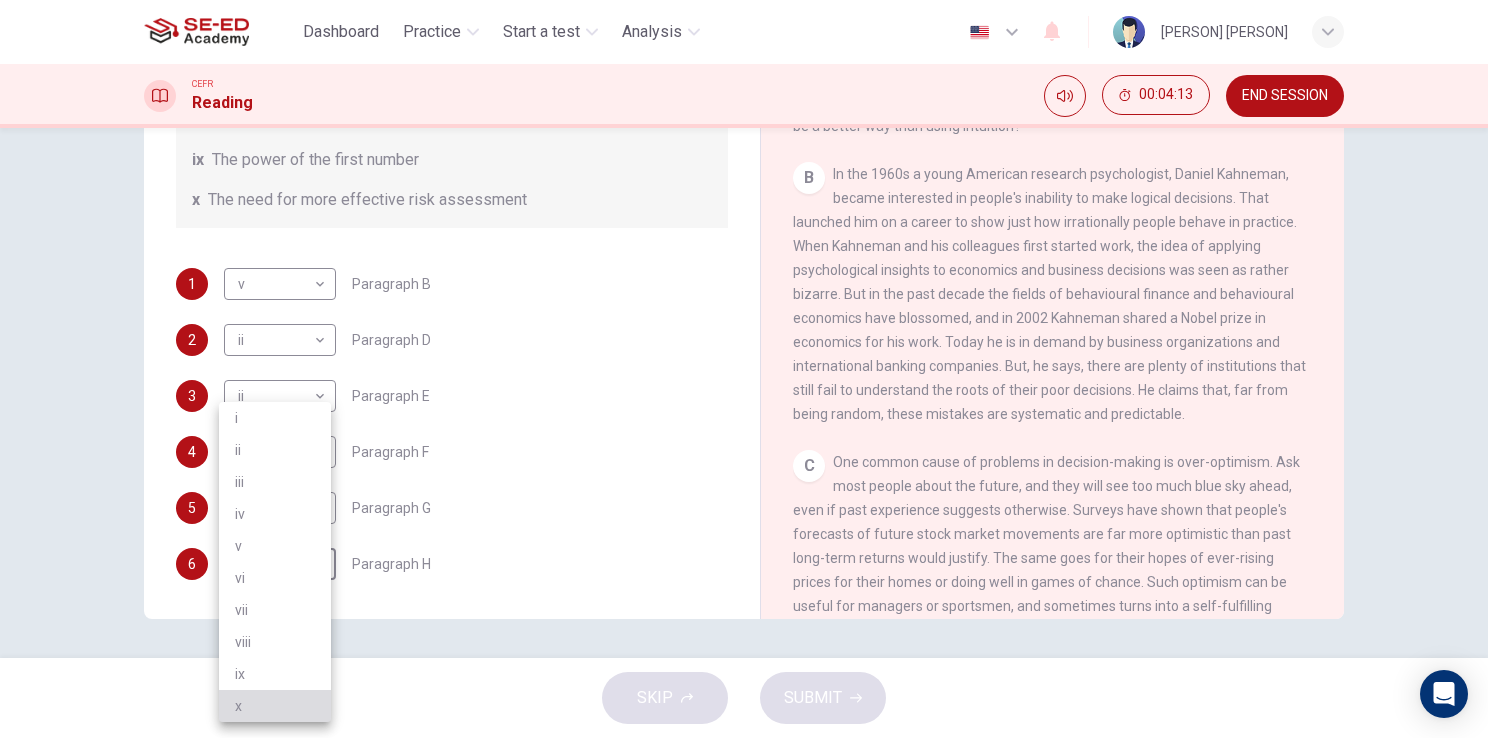click on "x" at bounding box center (275, 706) 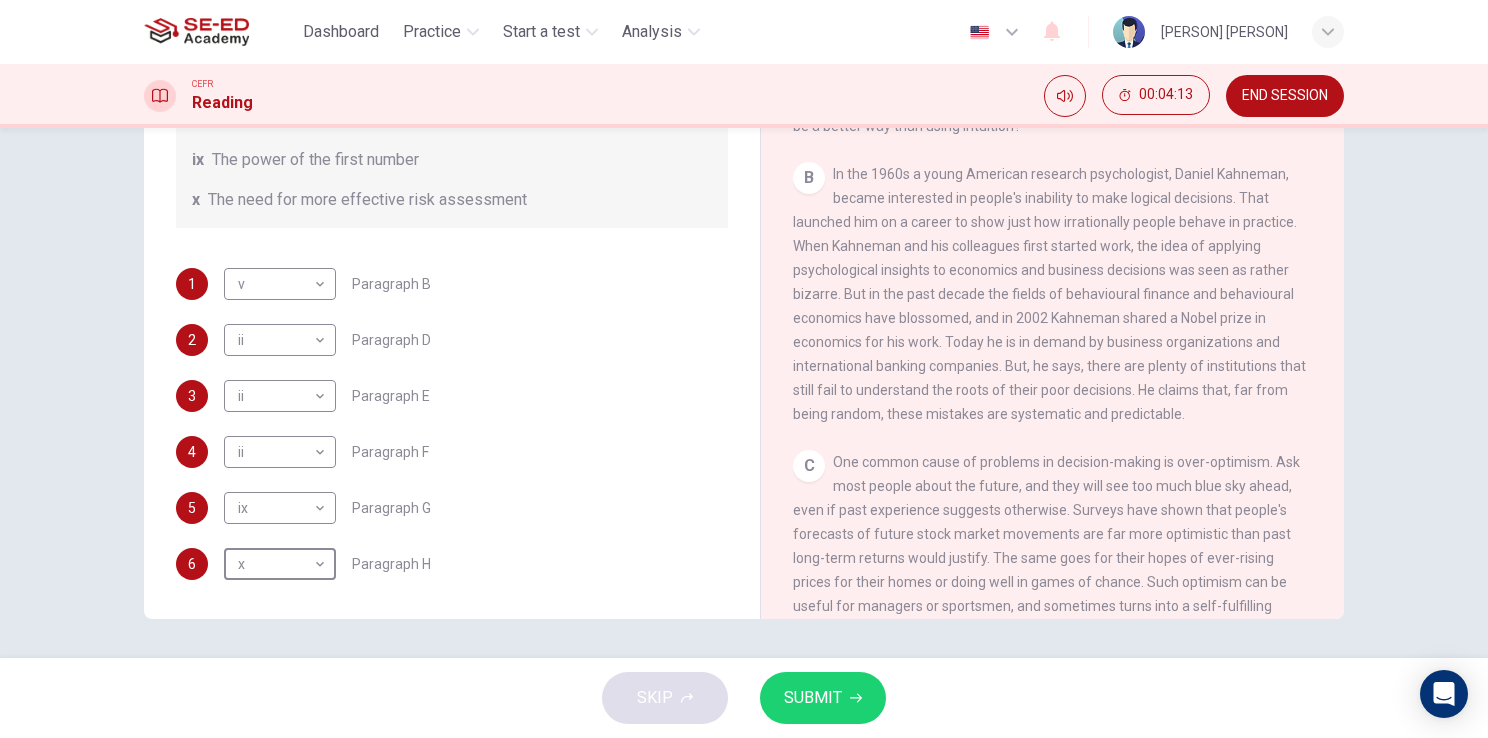 click on "SUBMIT" at bounding box center (823, 698) 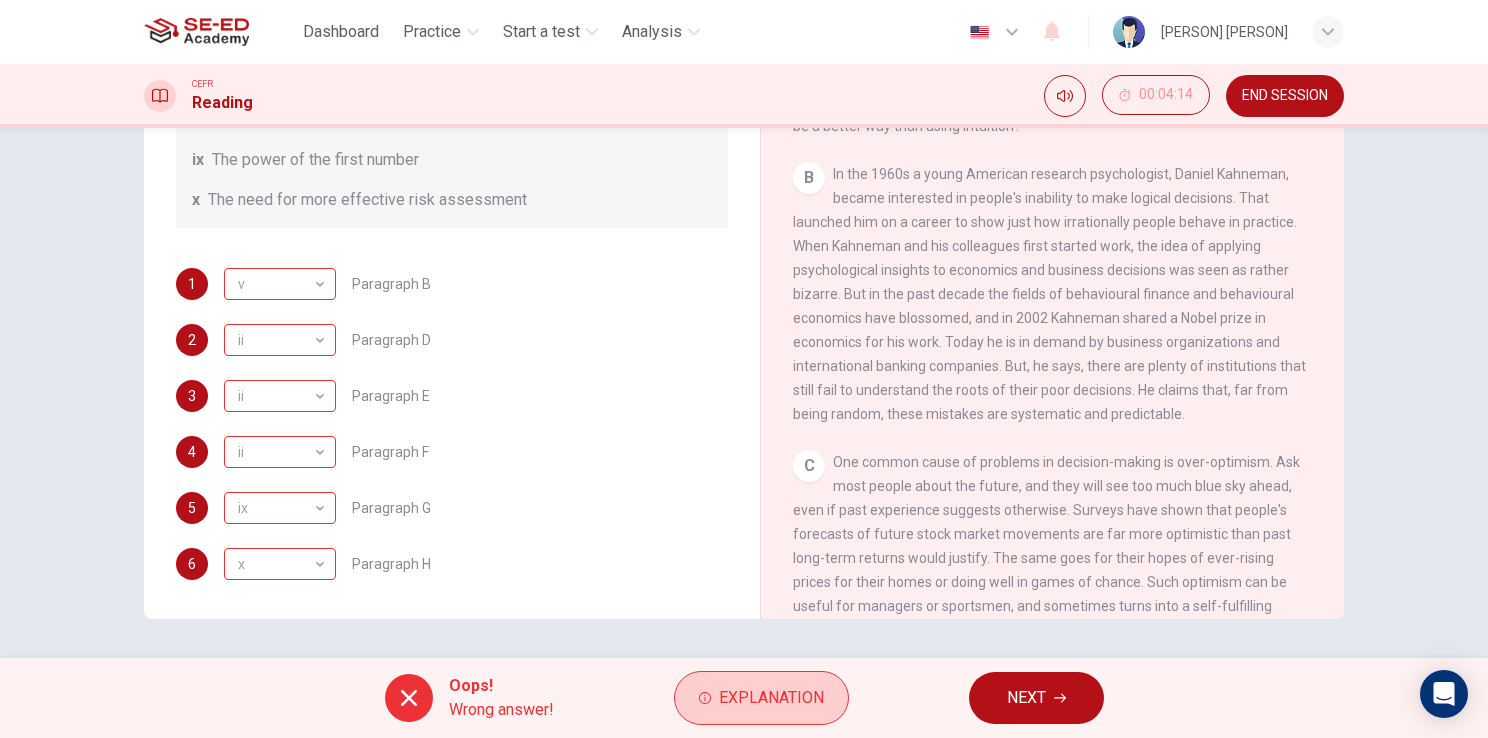 click on "Explanation" at bounding box center [761, 698] 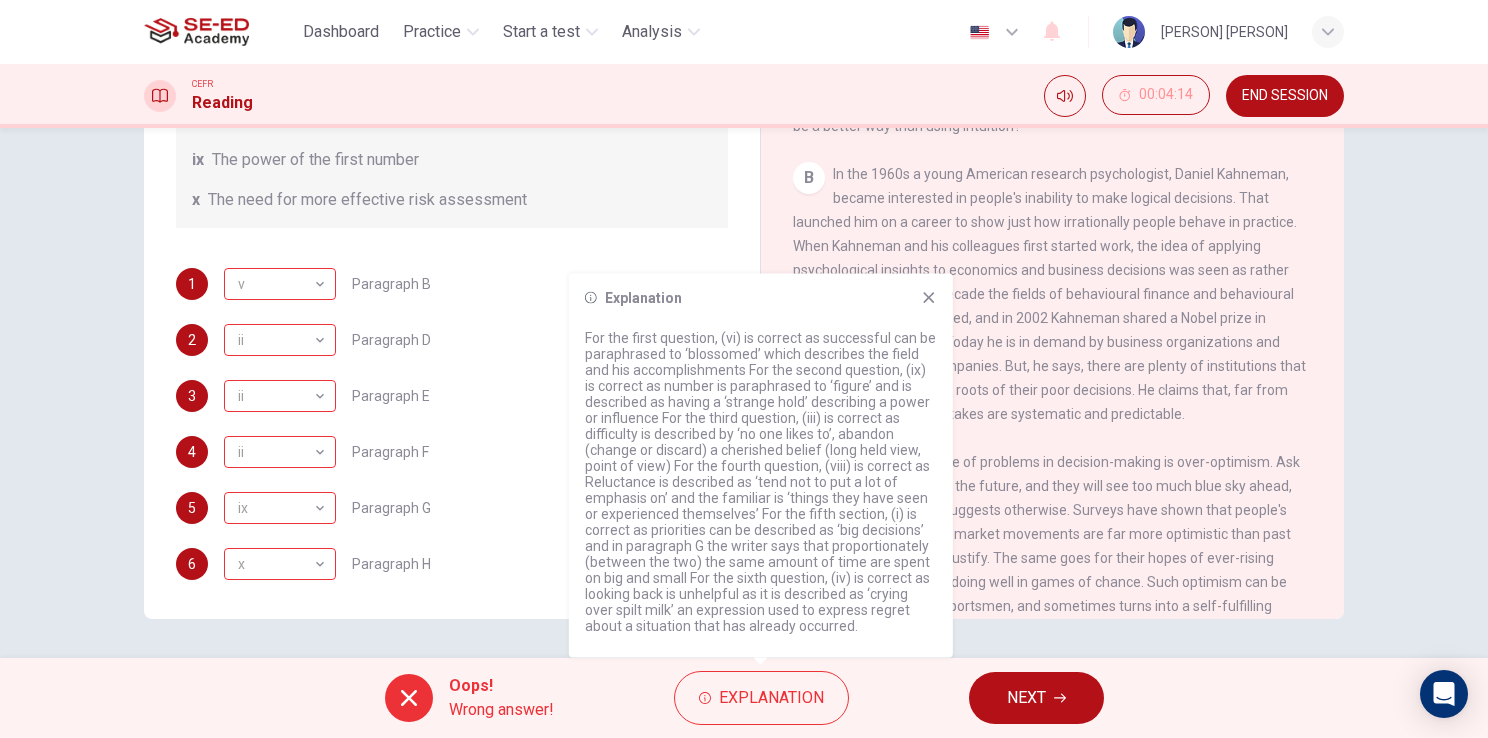 click at bounding box center [929, 298] 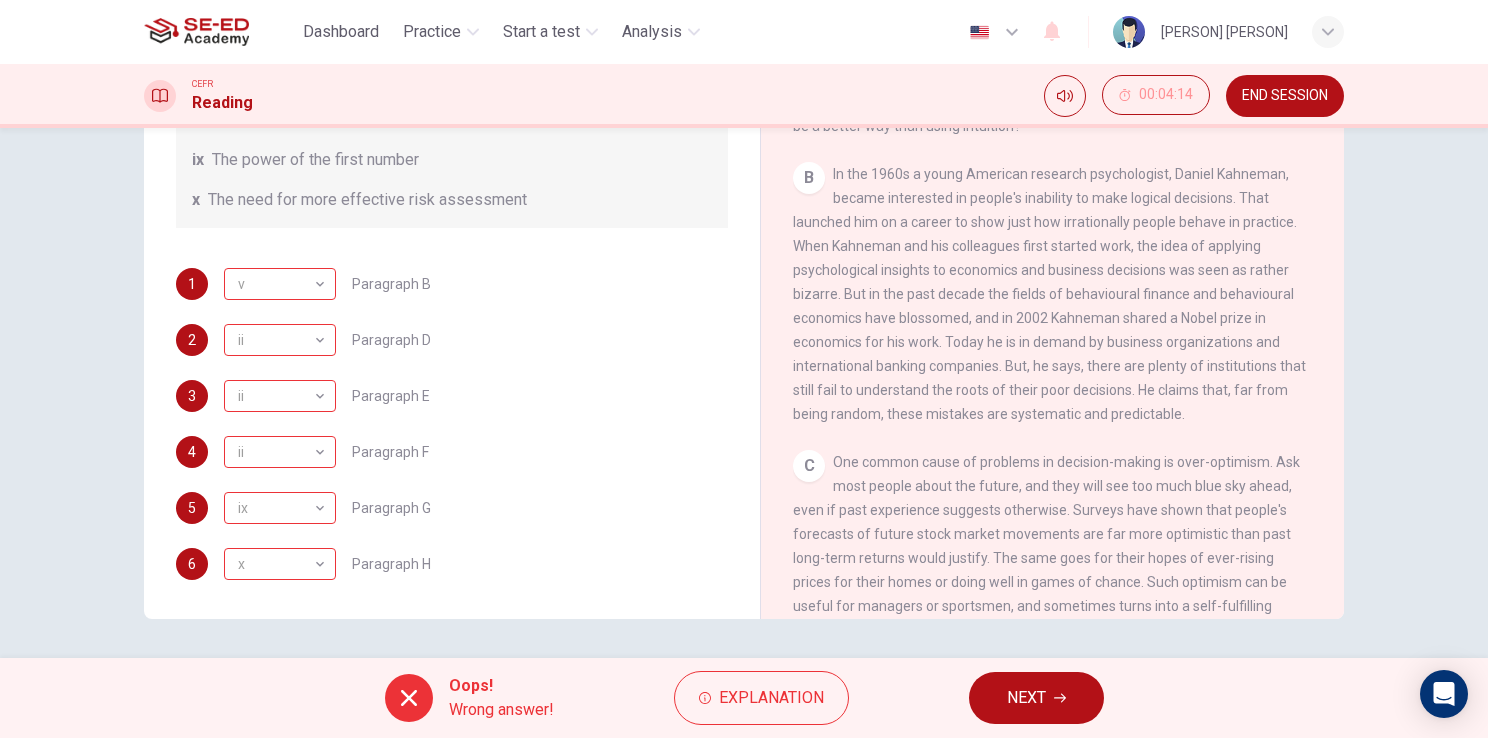 click on "NEXT" at bounding box center [1026, 698] 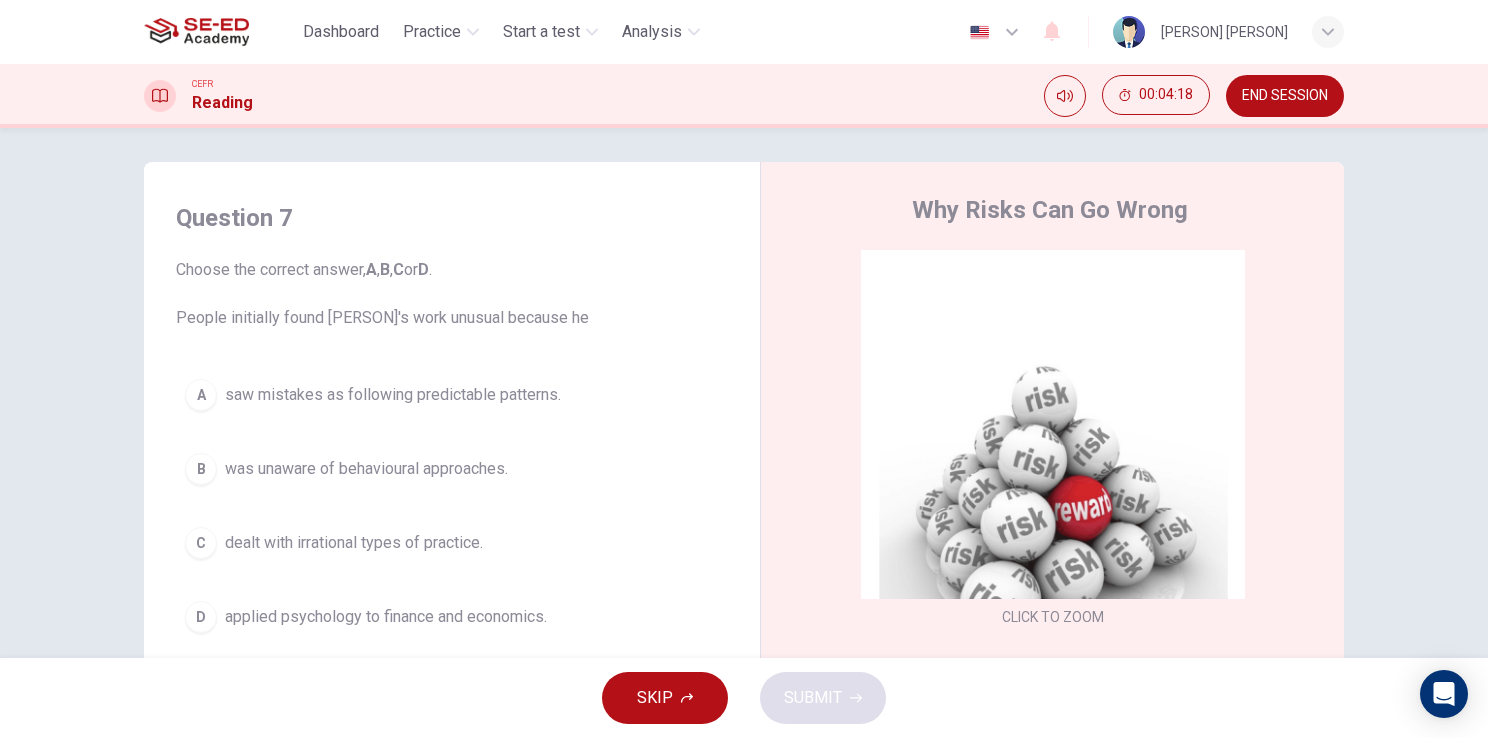 scroll, scrollTop: 0, scrollLeft: 0, axis: both 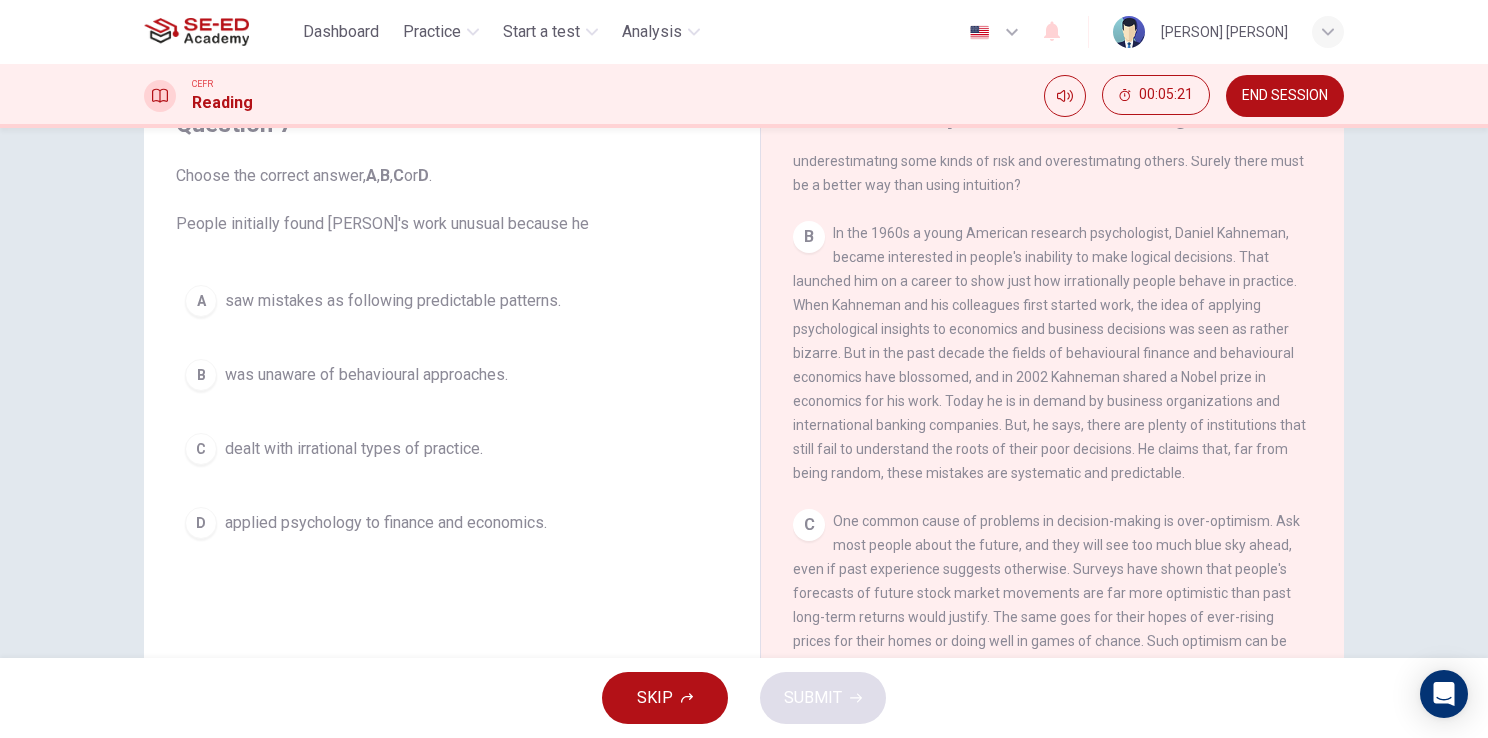 click on "saw mistakes as following predictable patterns." at bounding box center [393, 301] 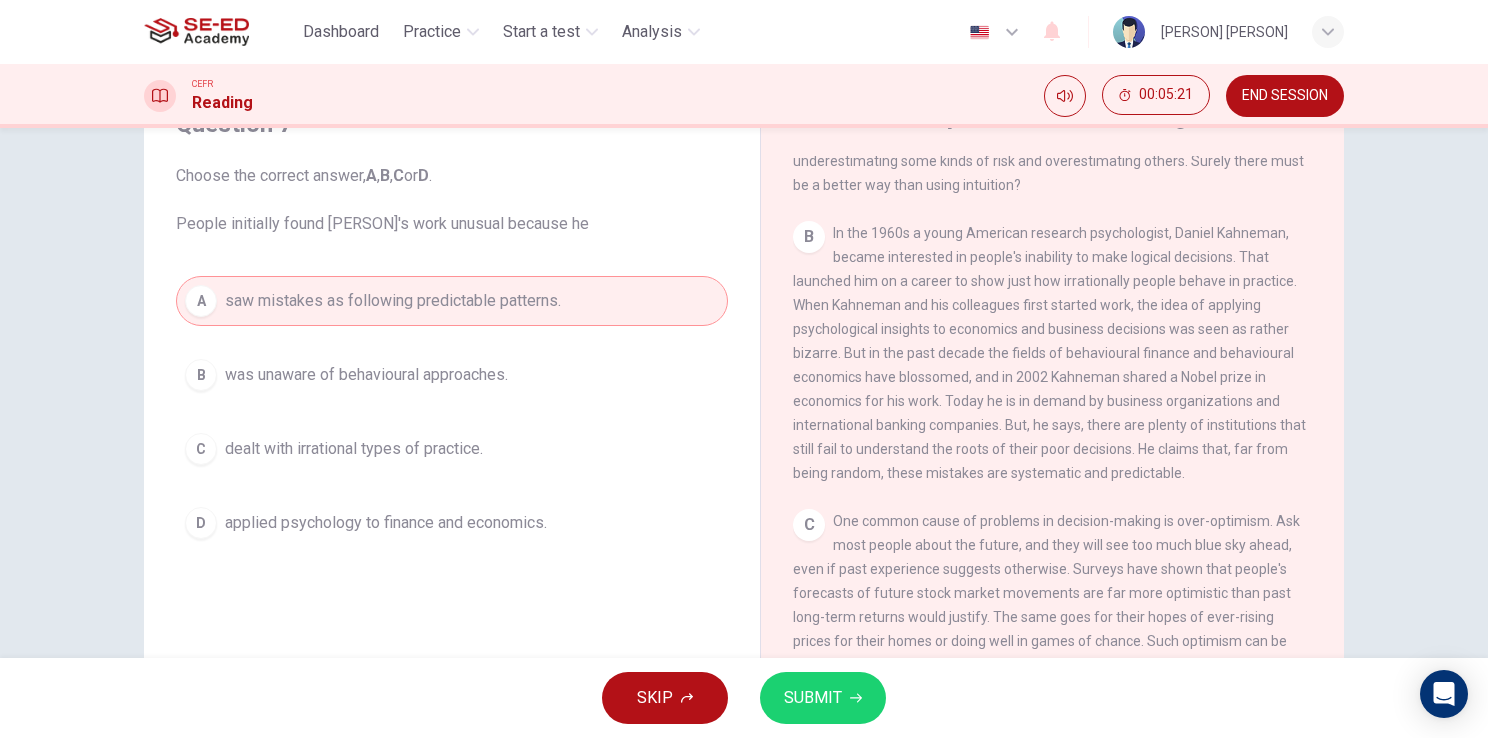 click on "SUBMIT" at bounding box center [813, 698] 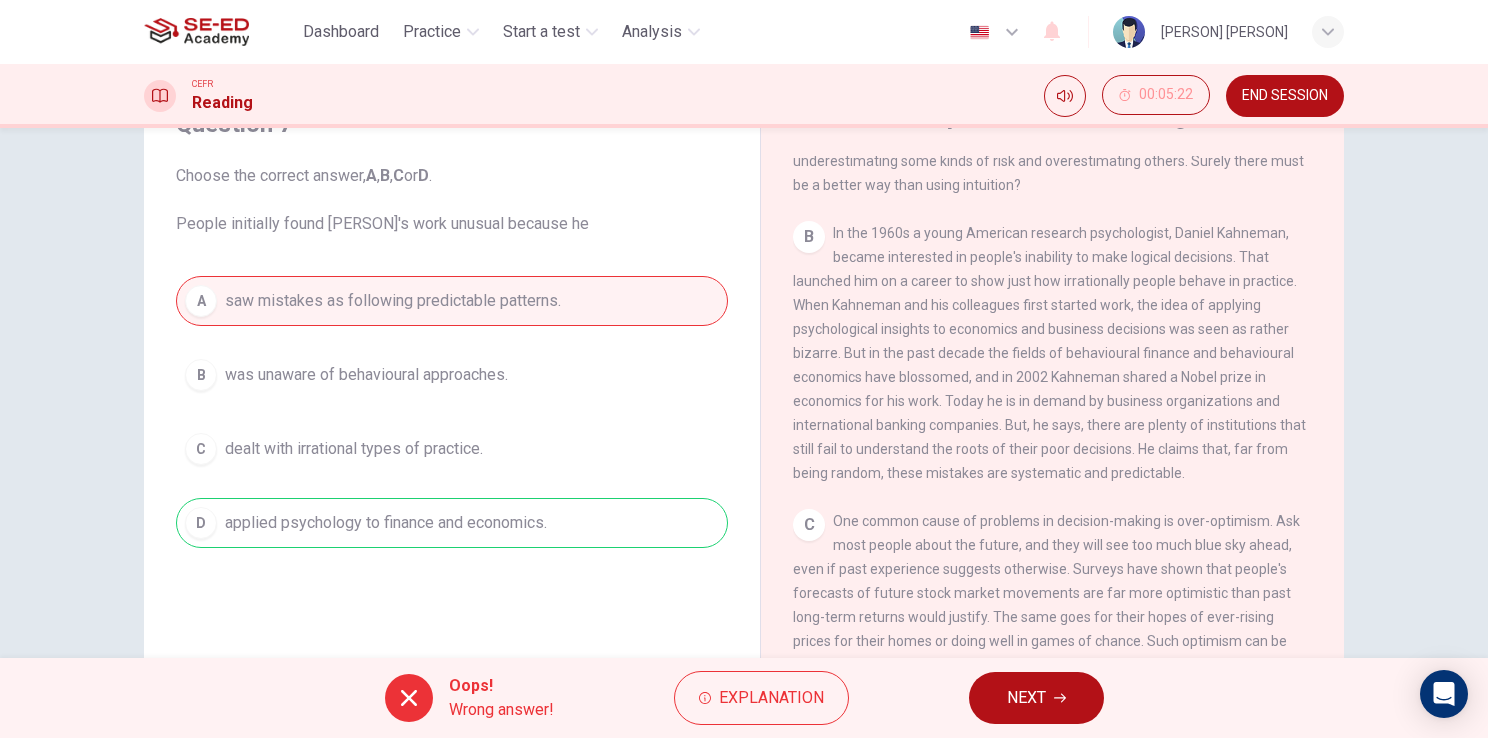 click on "NEXT" at bounding box center (1036, 698) 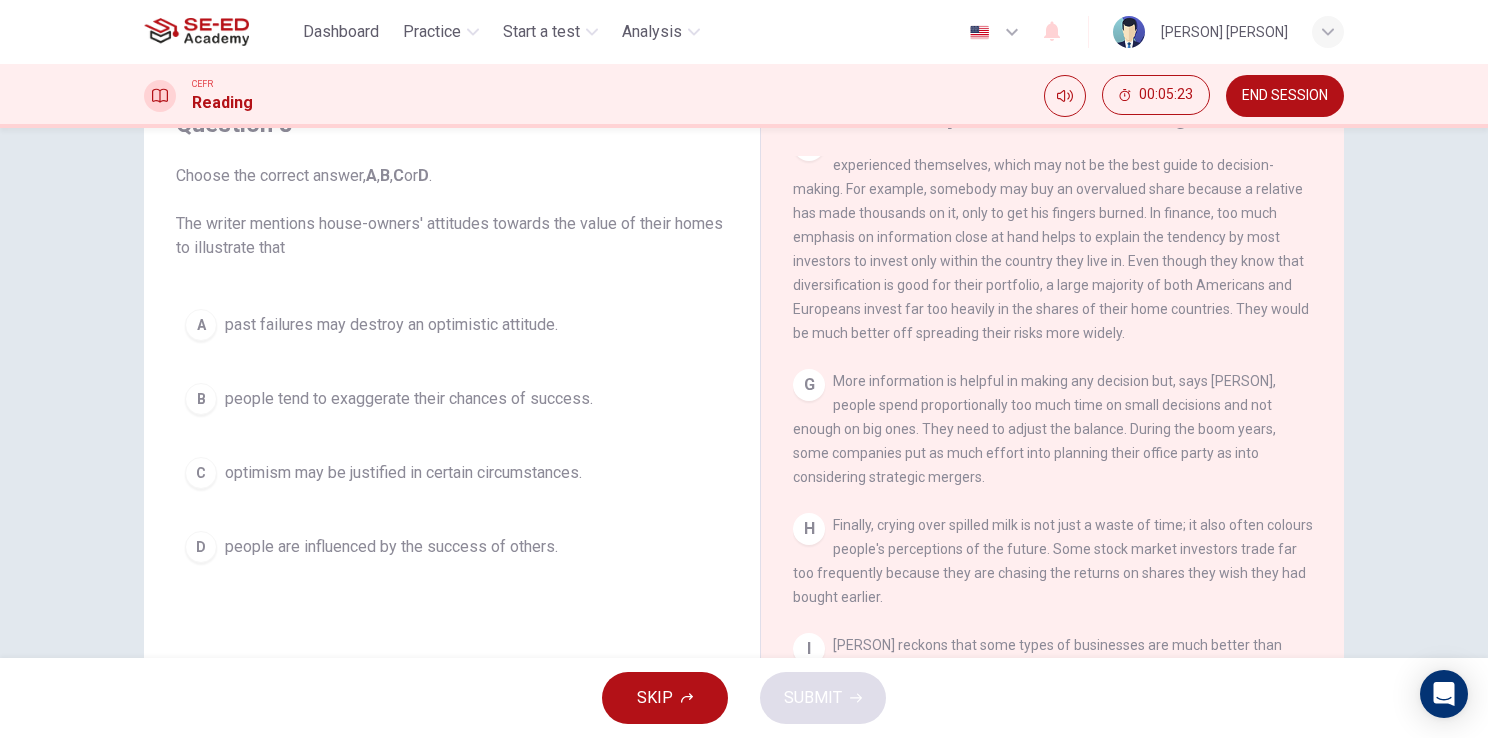 scroll, scrollTop: 1815, scrollLeft: 0, axis: vertical 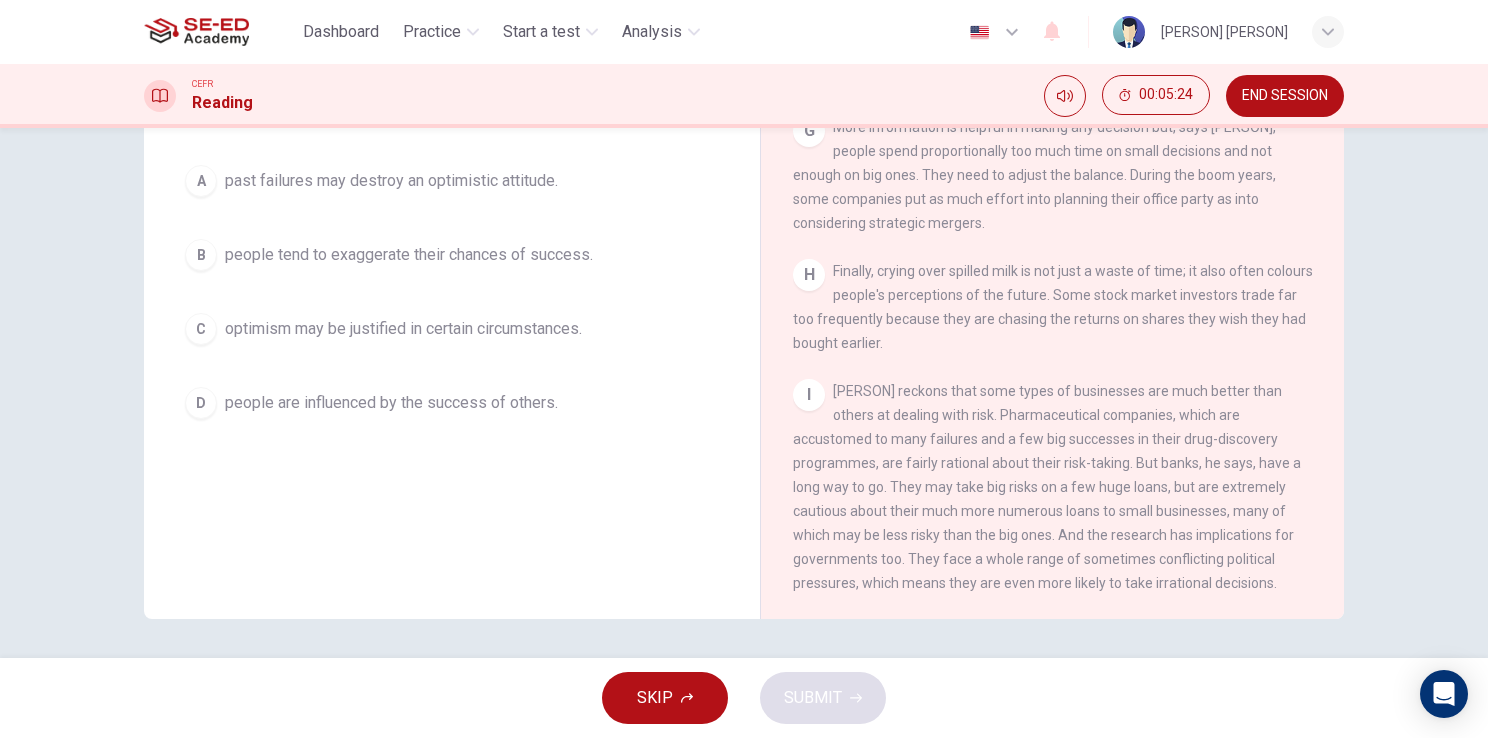 click on "END SESSION" at bounding box center (1285, 96) 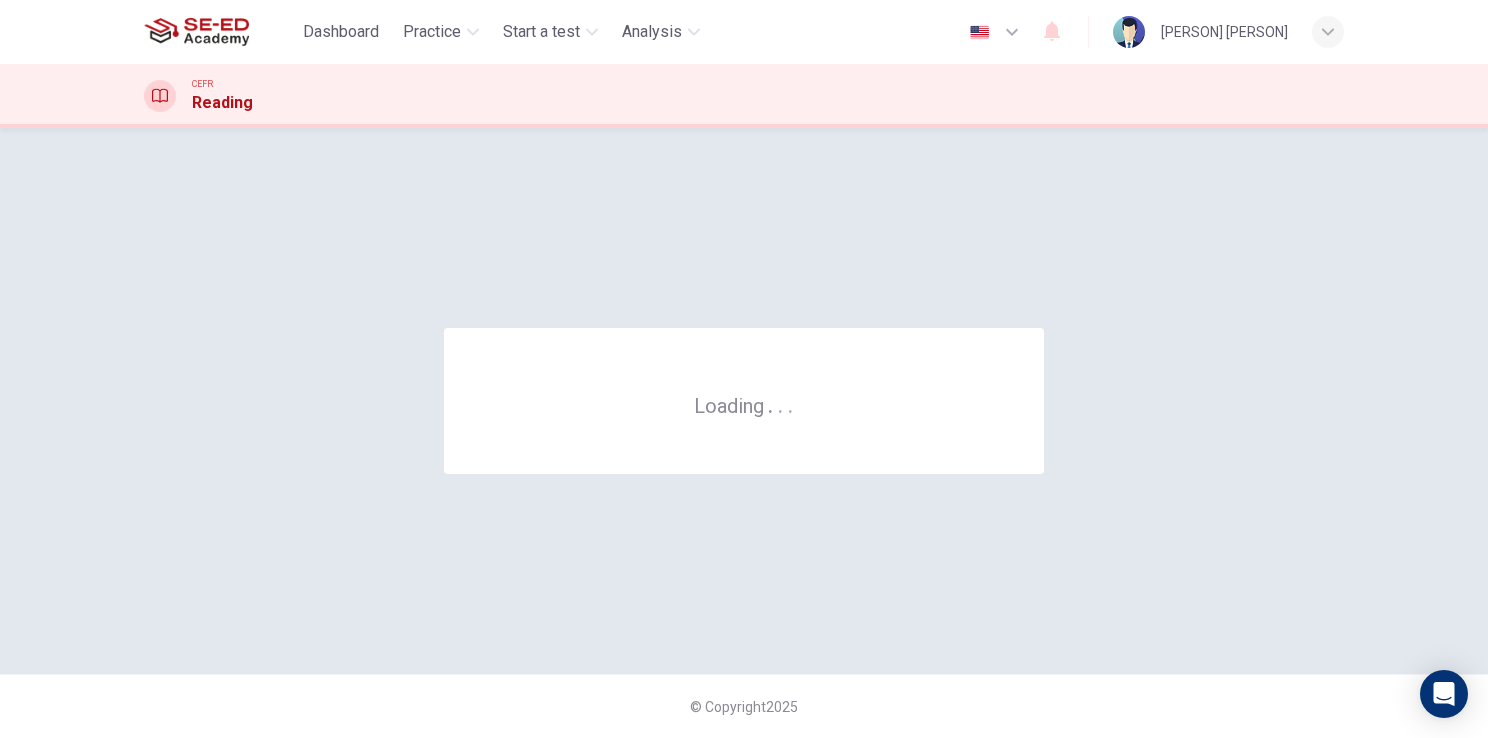 scroll, scrollTop: 0, scrollLeft: 0, axis: both 